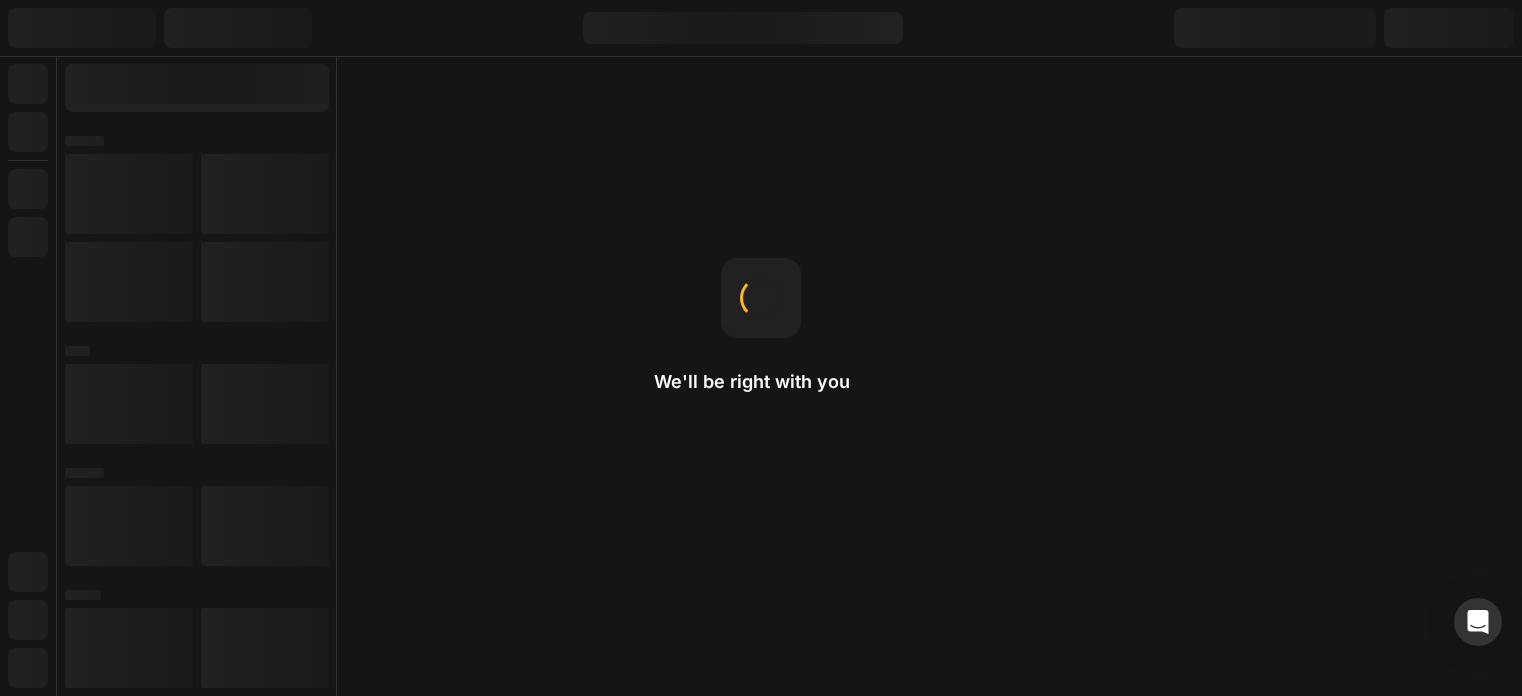 scroll, scrollTop: 0, scrollLeft: 0, axis: both 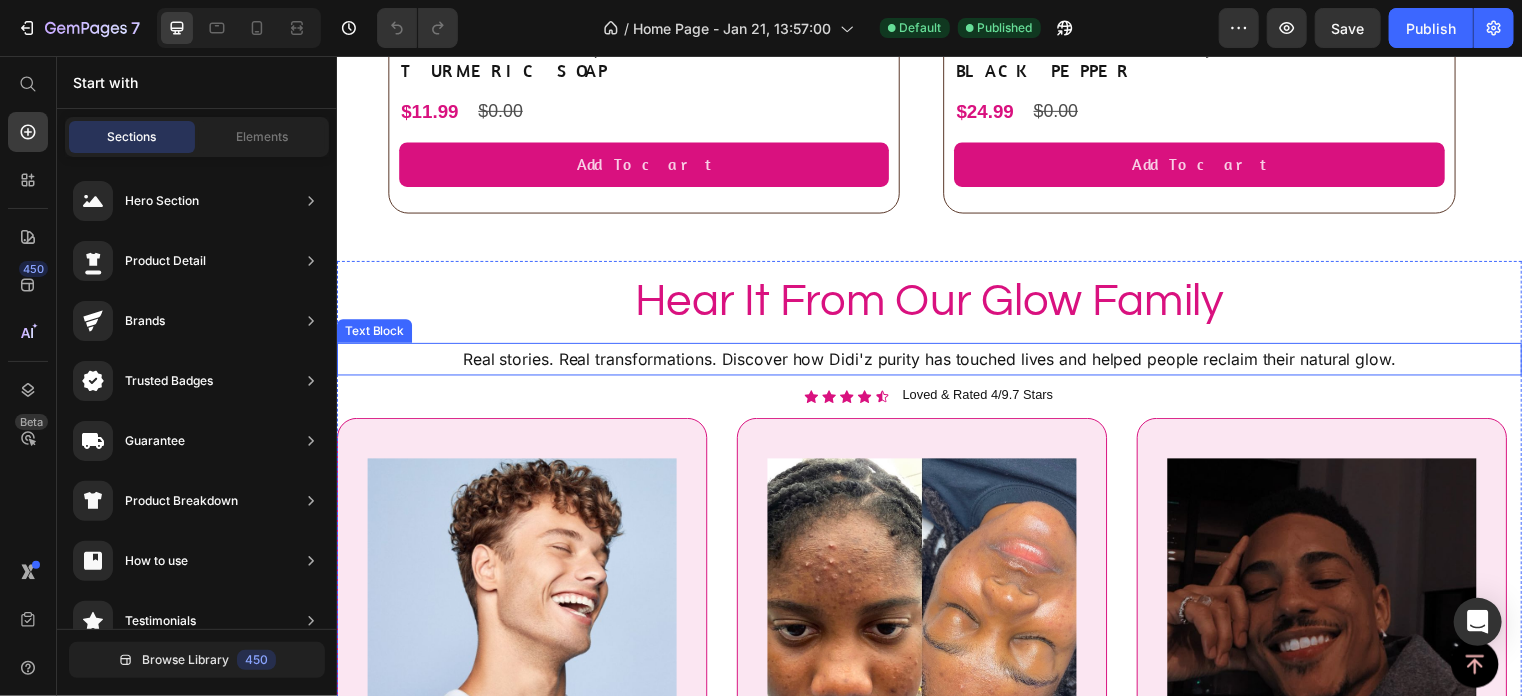 click on "Real stories. Real transformations. Discover how Didi'z purity has touched lives and helped people reclaim their natural glow." at bounding box center [936, 362] 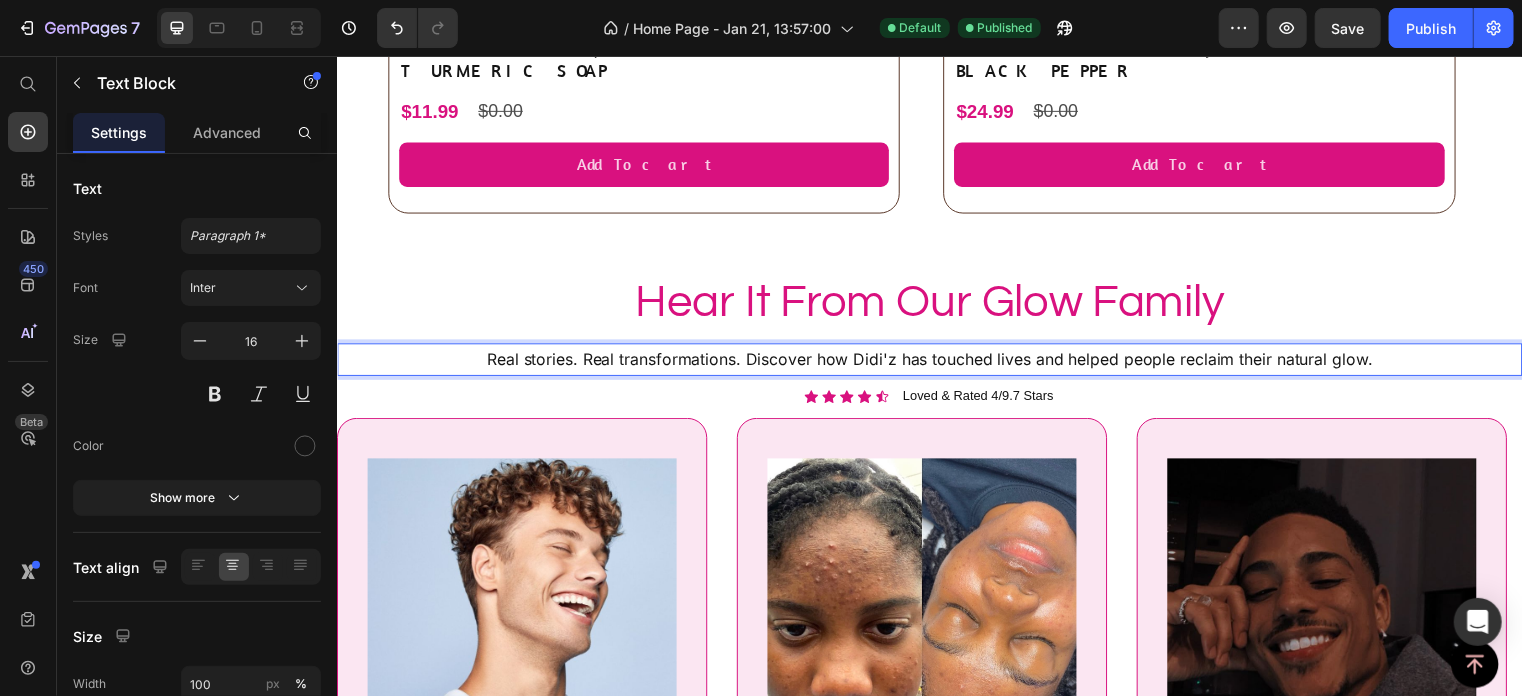 click on "Real stories. Real transformations. Discover how Didi'z has touched lives and helped people reclaim their natural glow." at bounding box center (936, 362) 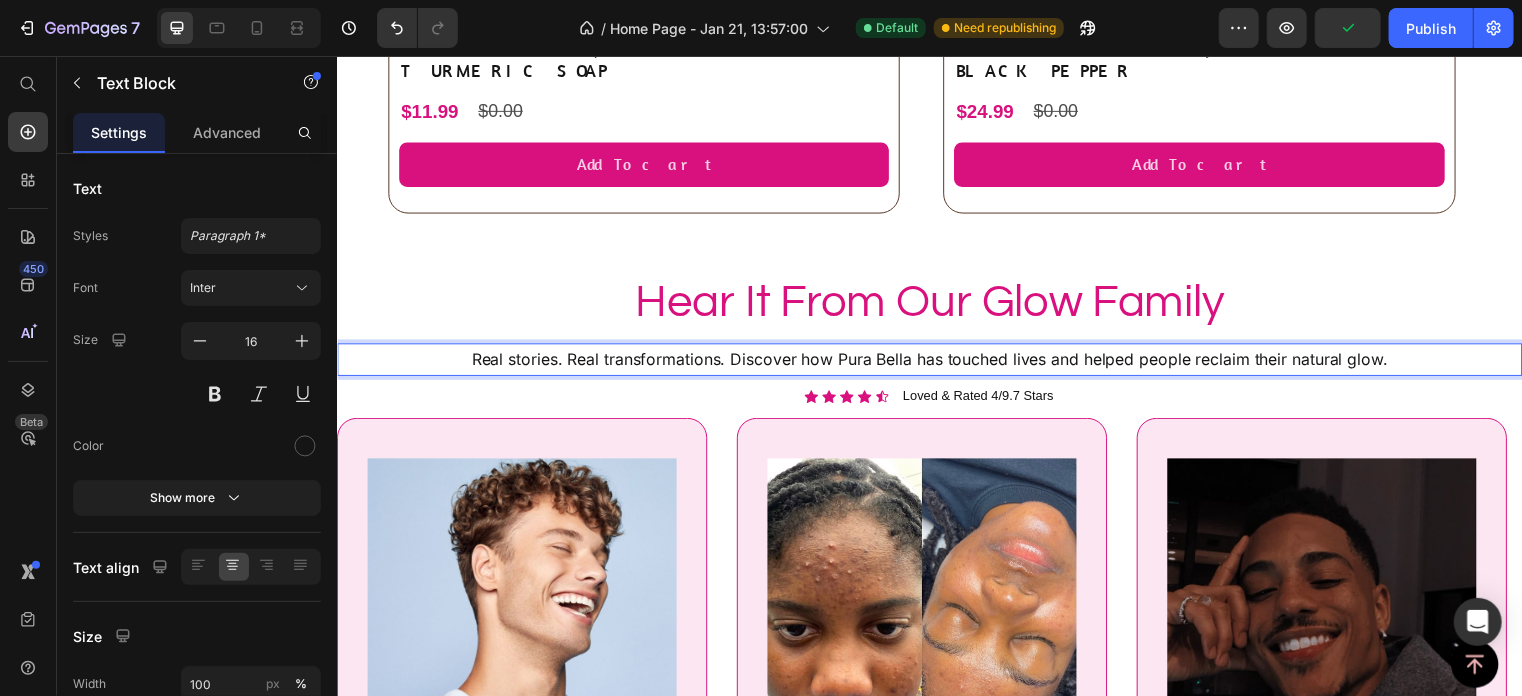 click on "Real stories. Real transformations. Discover how Pura Bella has touched lives and helped people reclaim their natural glow." at bounding box center (936, 362) 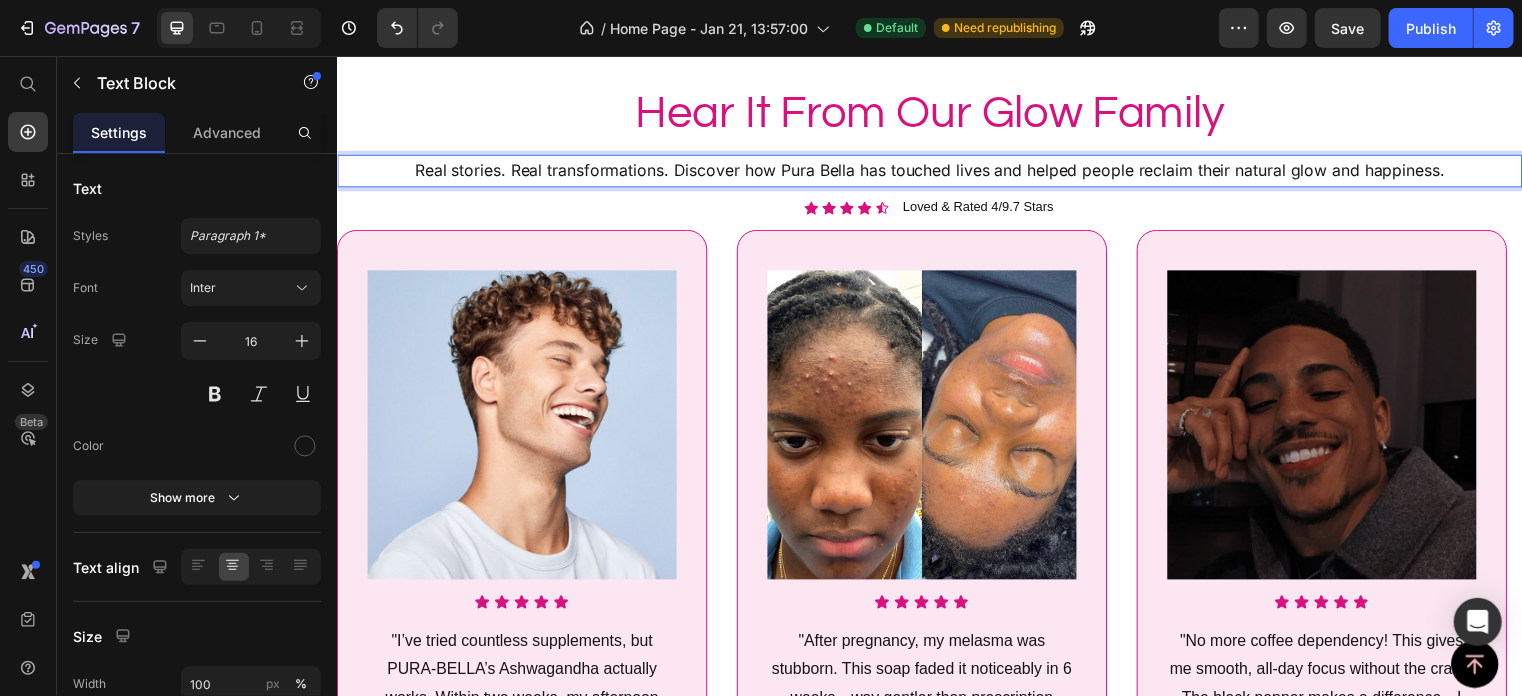 scroll, scrollTop: 3047, scrollLeft: 0, axis: vertical 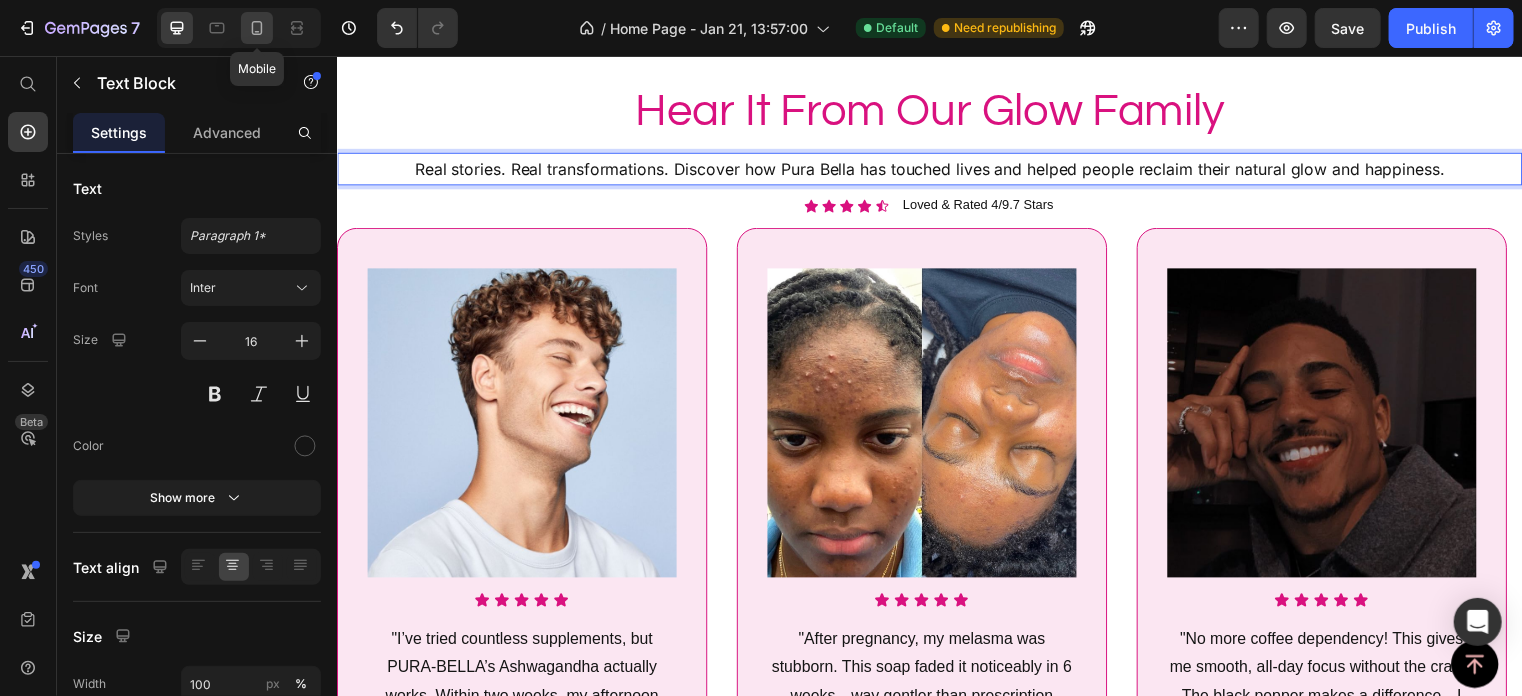 click 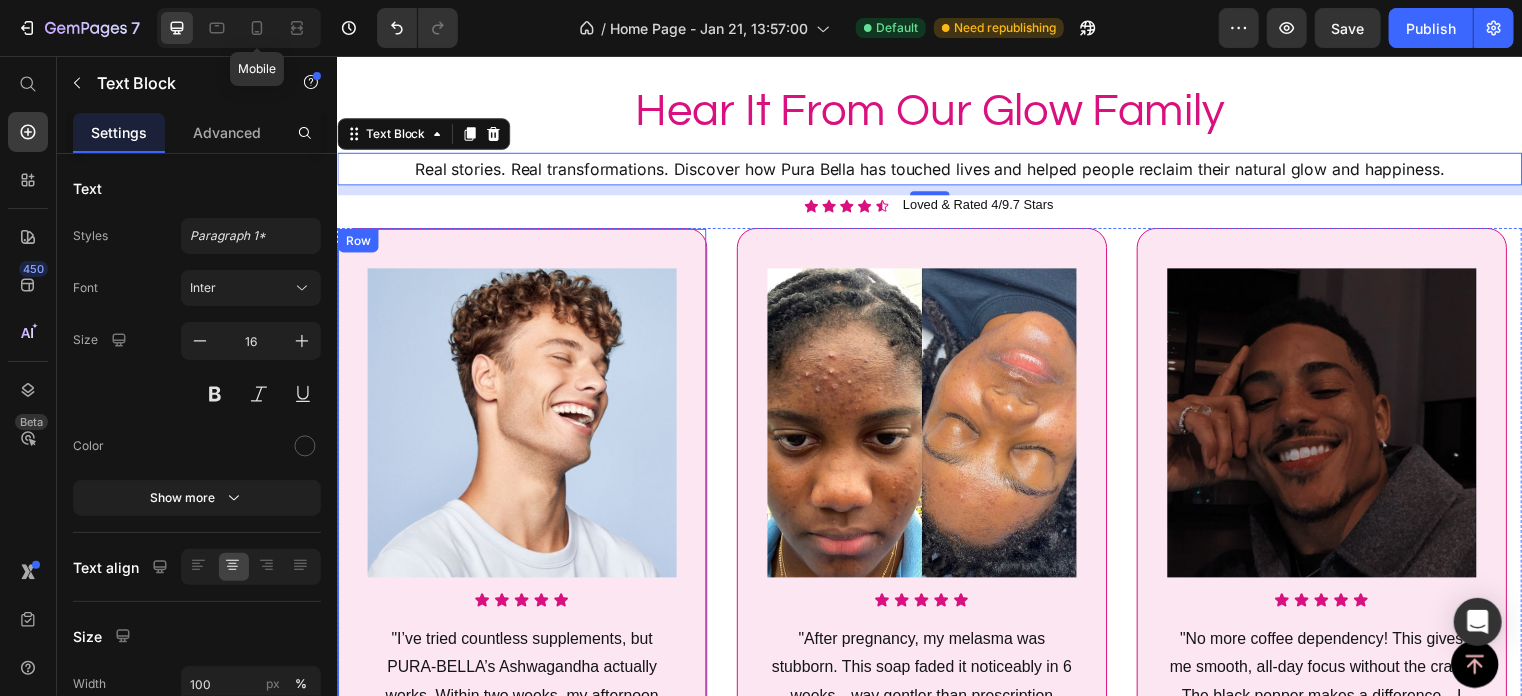 type on "14" 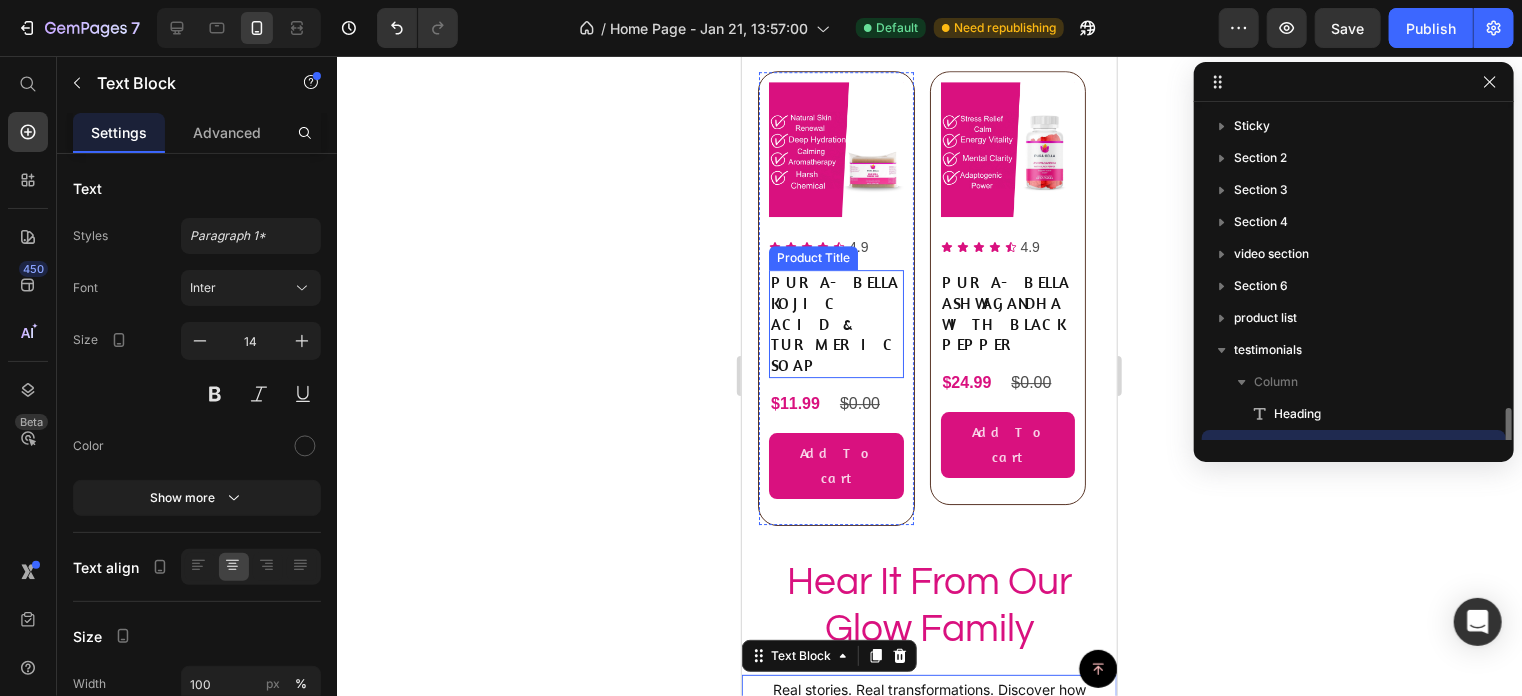 scroll, scrollTop: 2963, scrollLeft: 0, axis: vertical 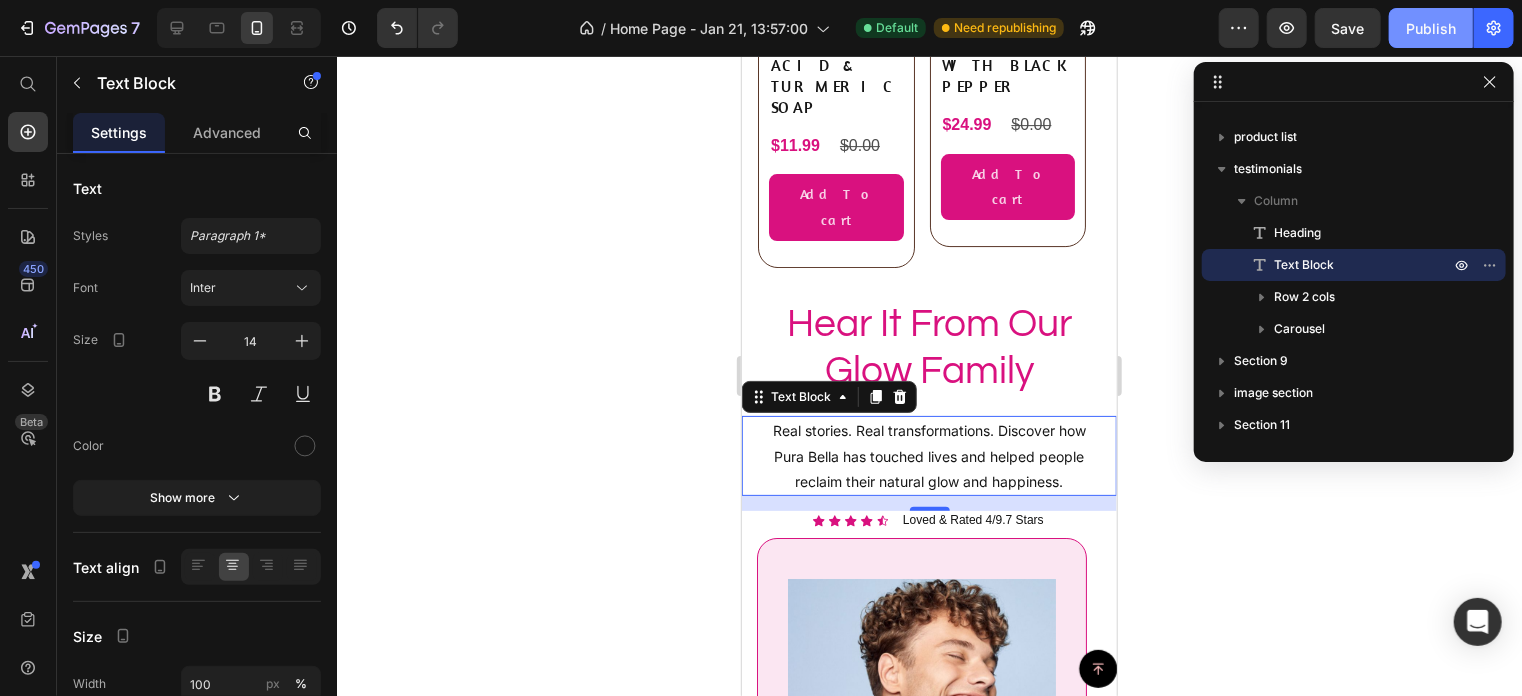 click on "Publish" at bounding box center [1431, 28] 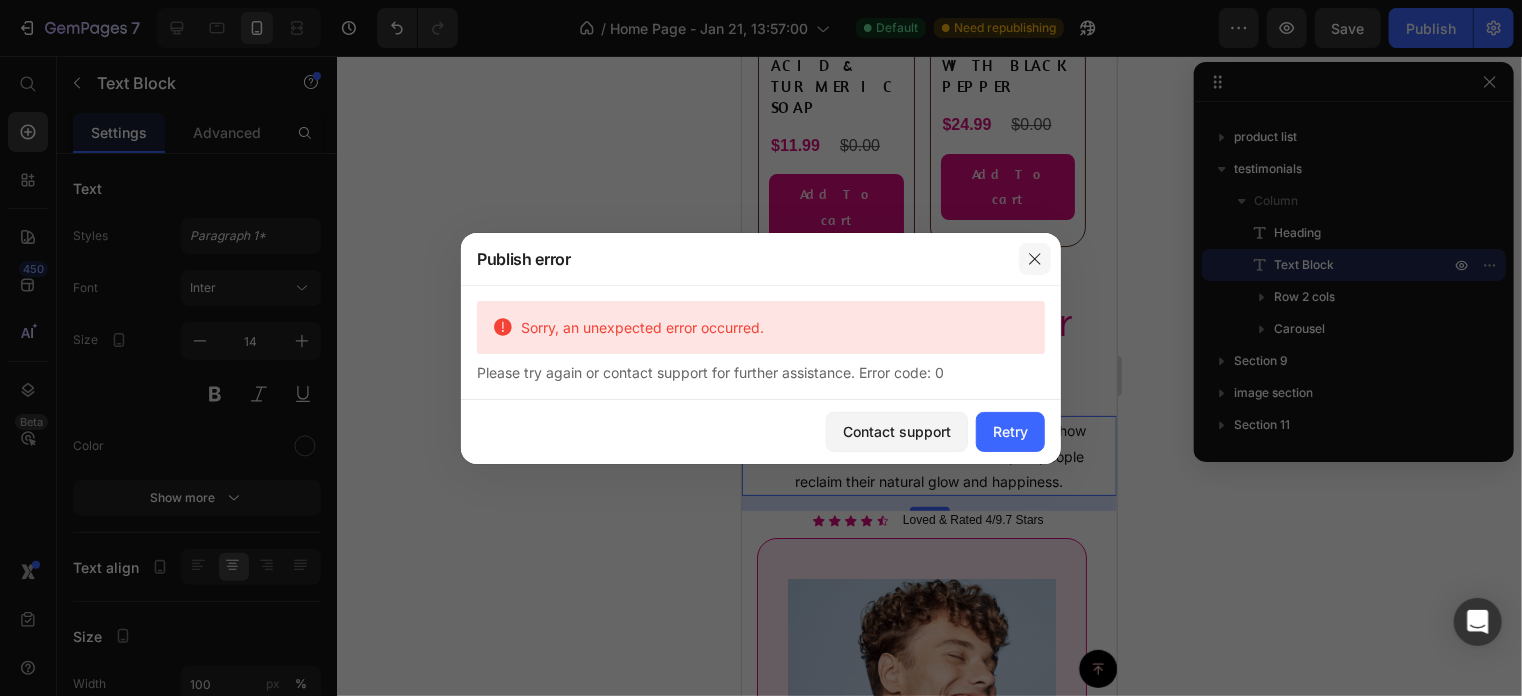 click 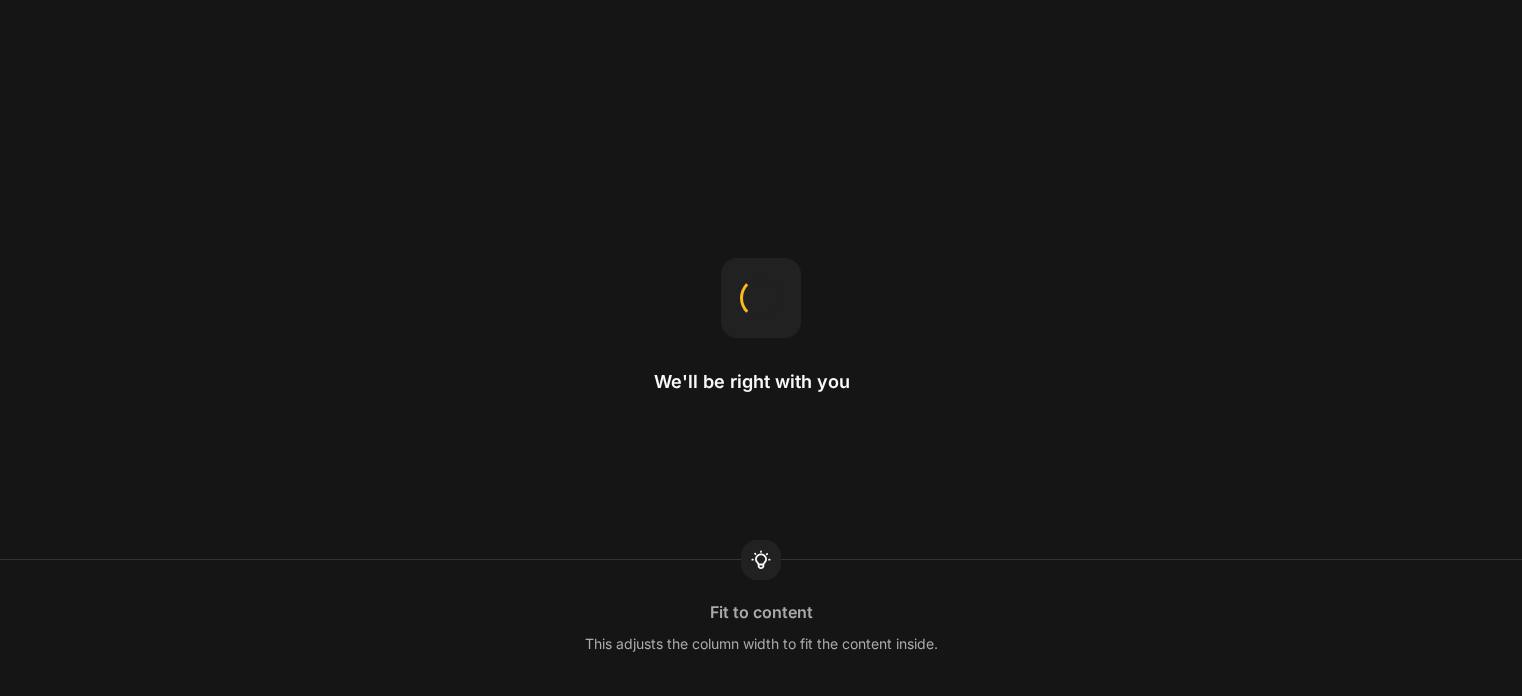 scroll, scrollTop: 0, scrollLeft: 0, axis: both 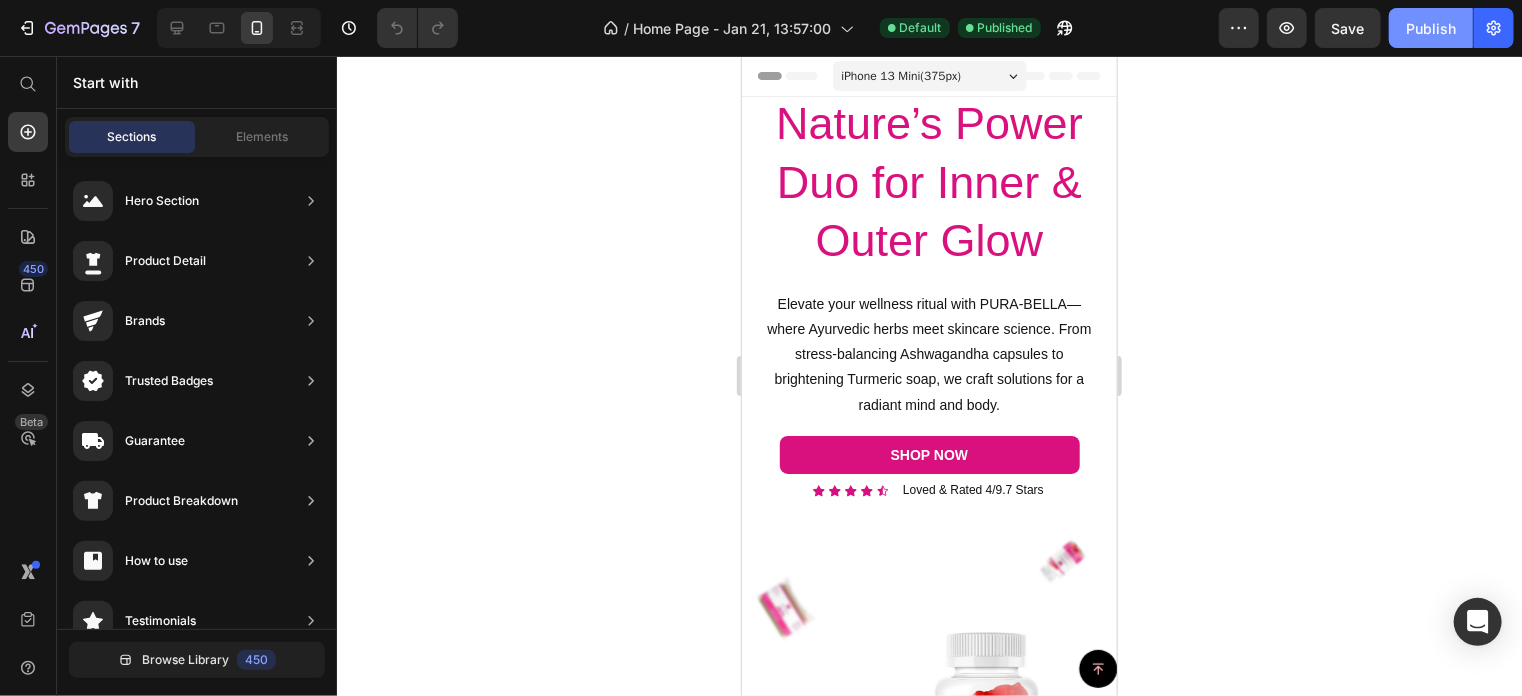 click on "Publish" at bounding box center [1431, 28] 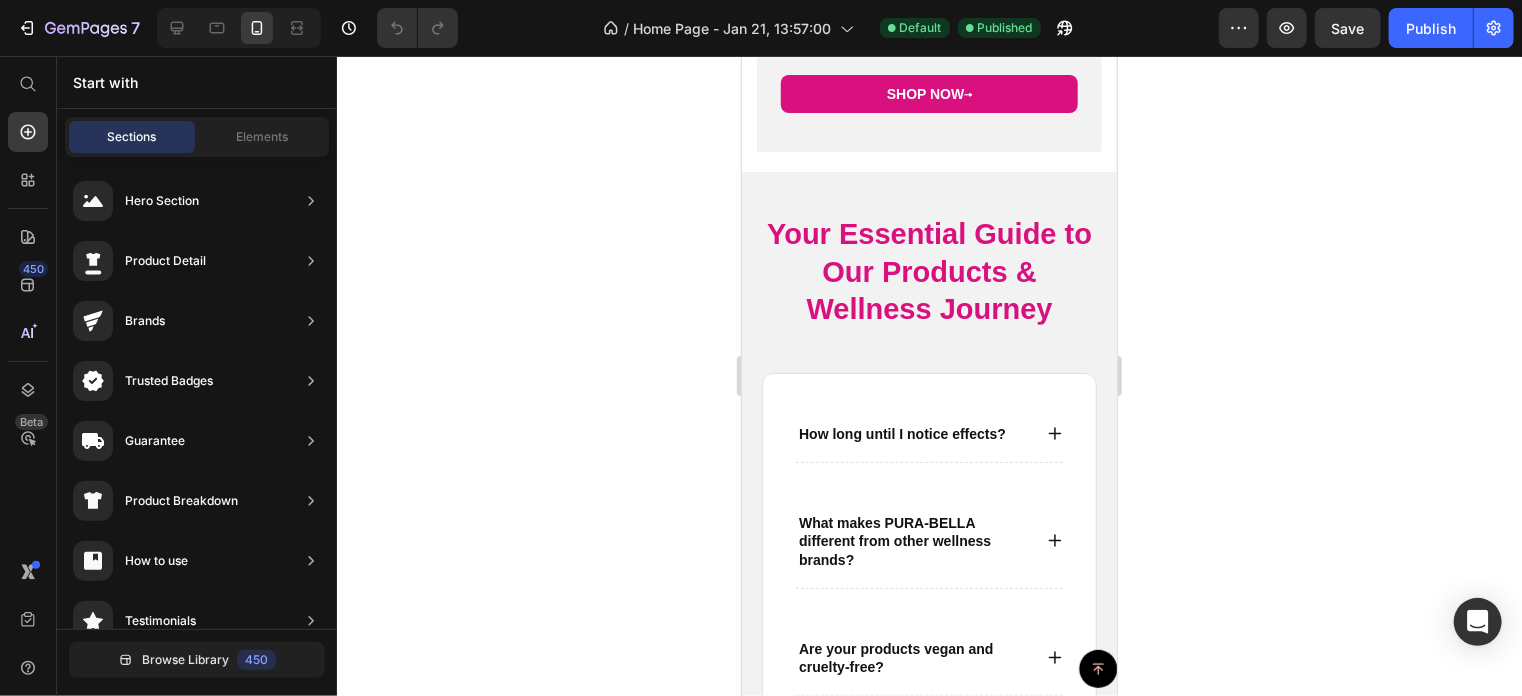 scroll, scrollTop: 5012, scrollLeft: 0, axis: vertical 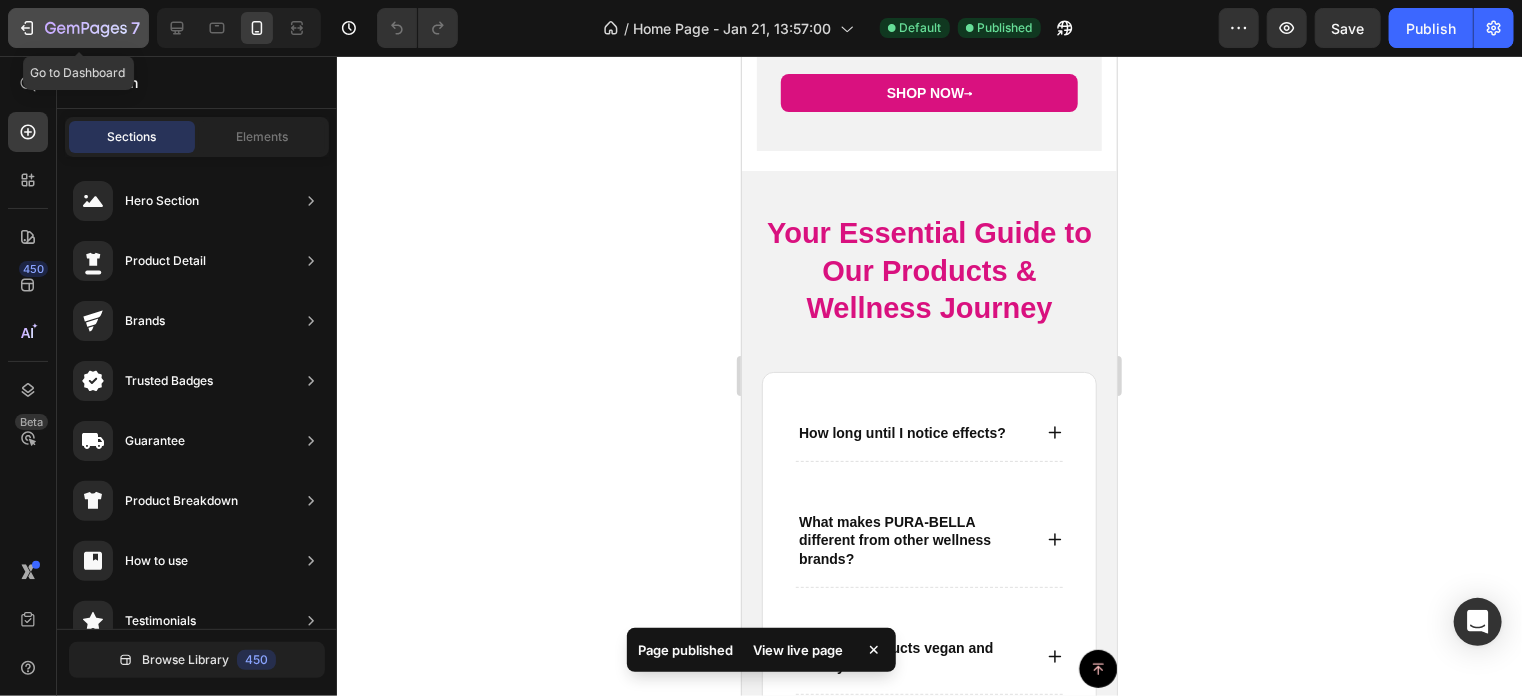 click 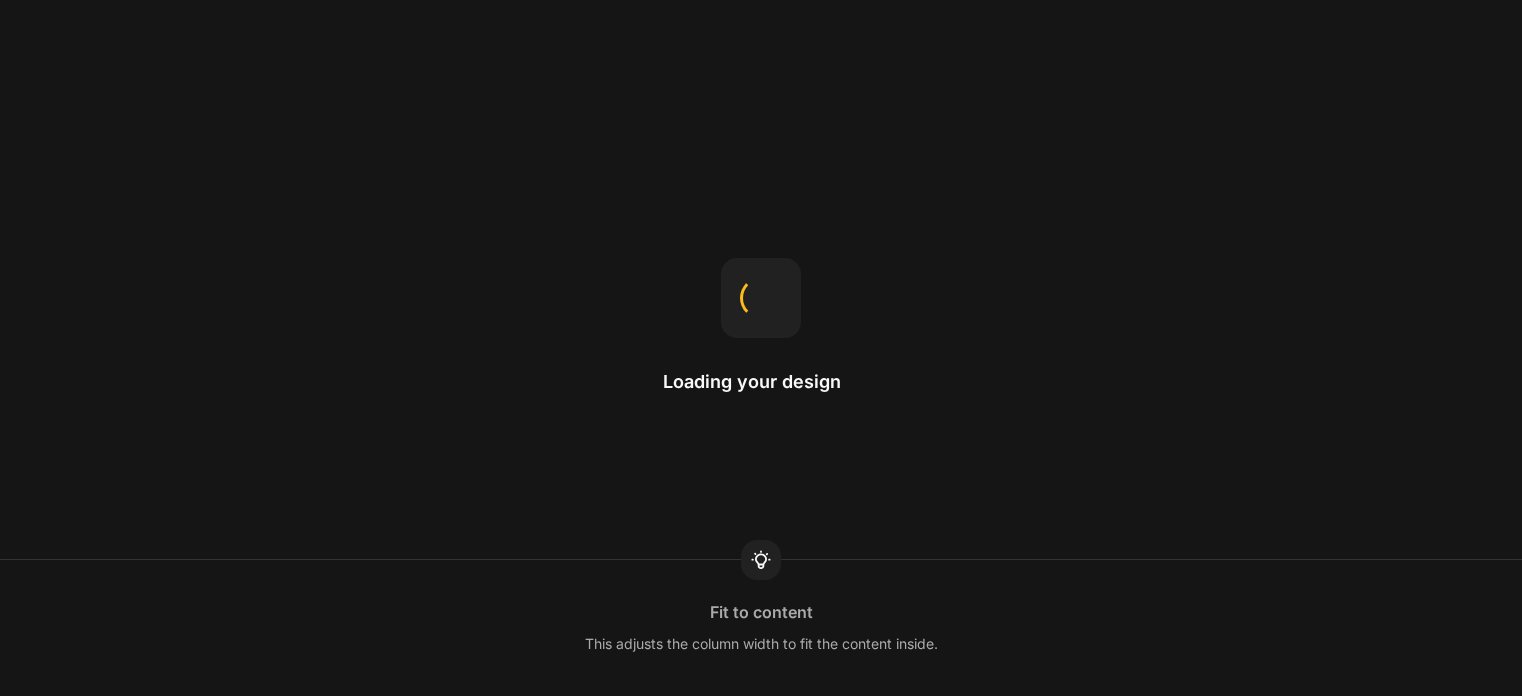 scroll, scrollTop: 0, scrollLeft: 0, axis: both 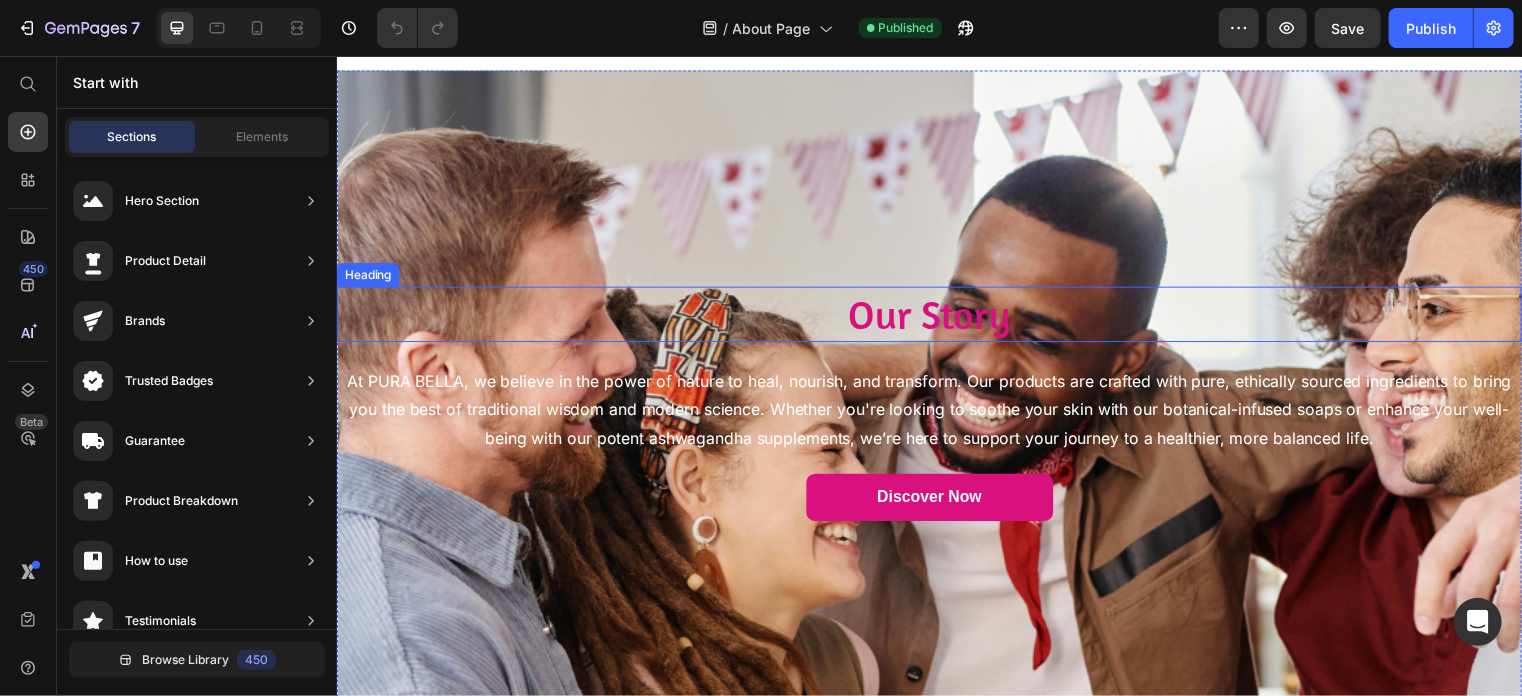 click on "Our Story" at bounding box center (936, 317) 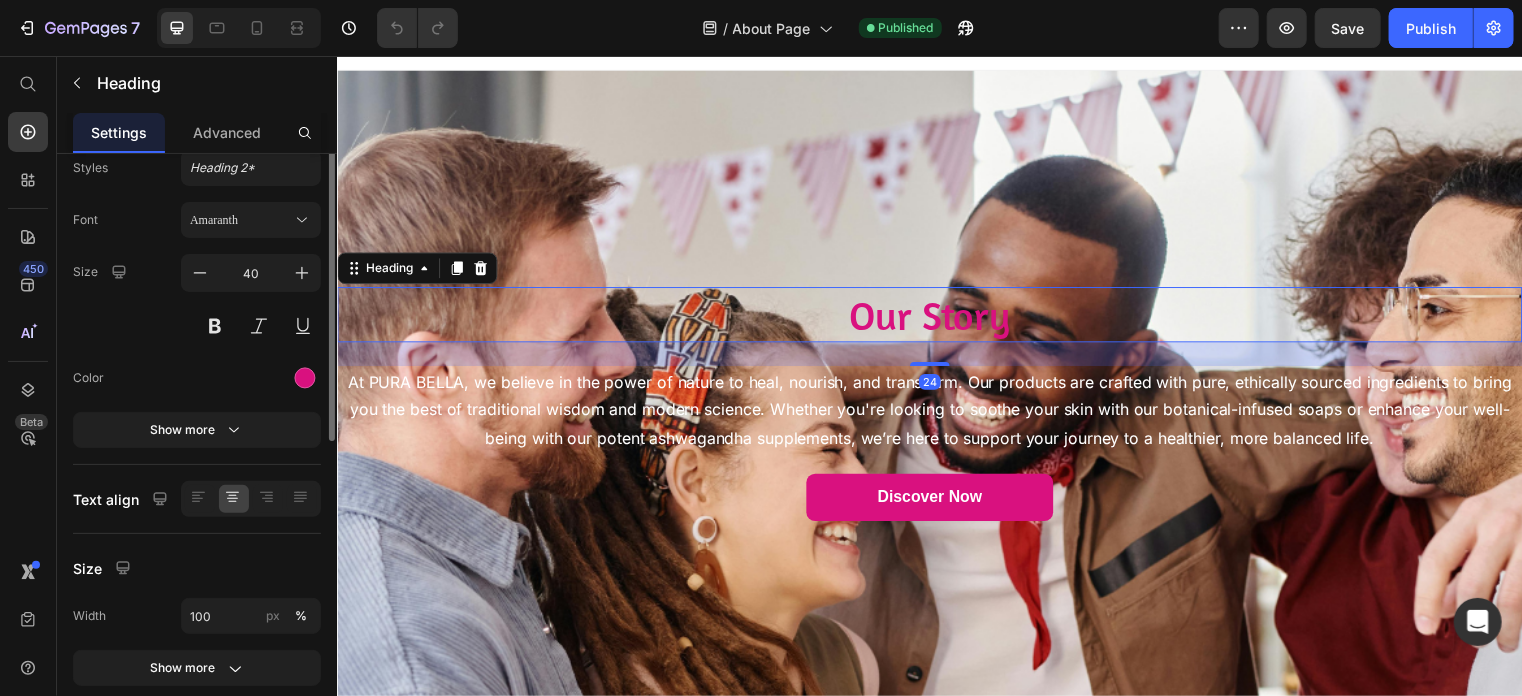 scroll, scrollTop: 0, scrollLeft: 0, axis: both 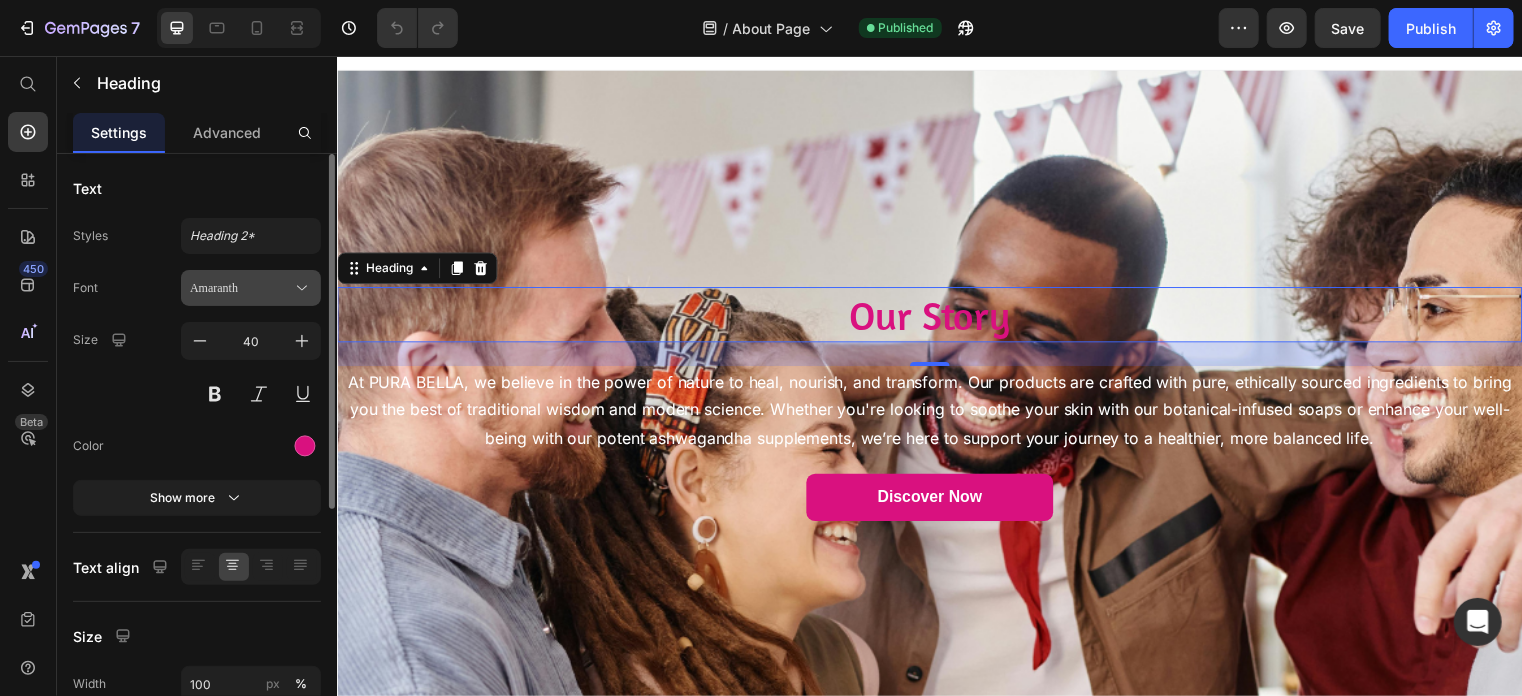 click on "Amaranth" at bounding box center (251, 288) 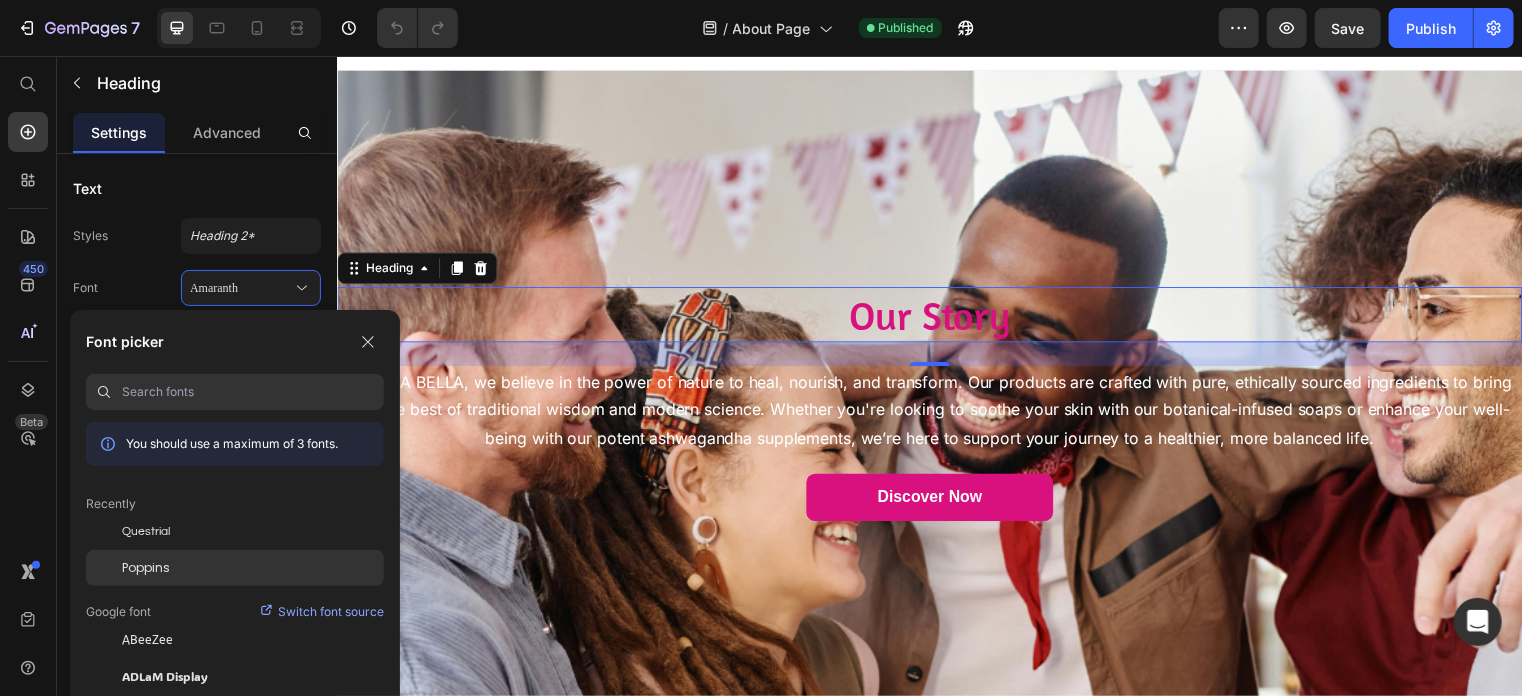 click on "Poppins" 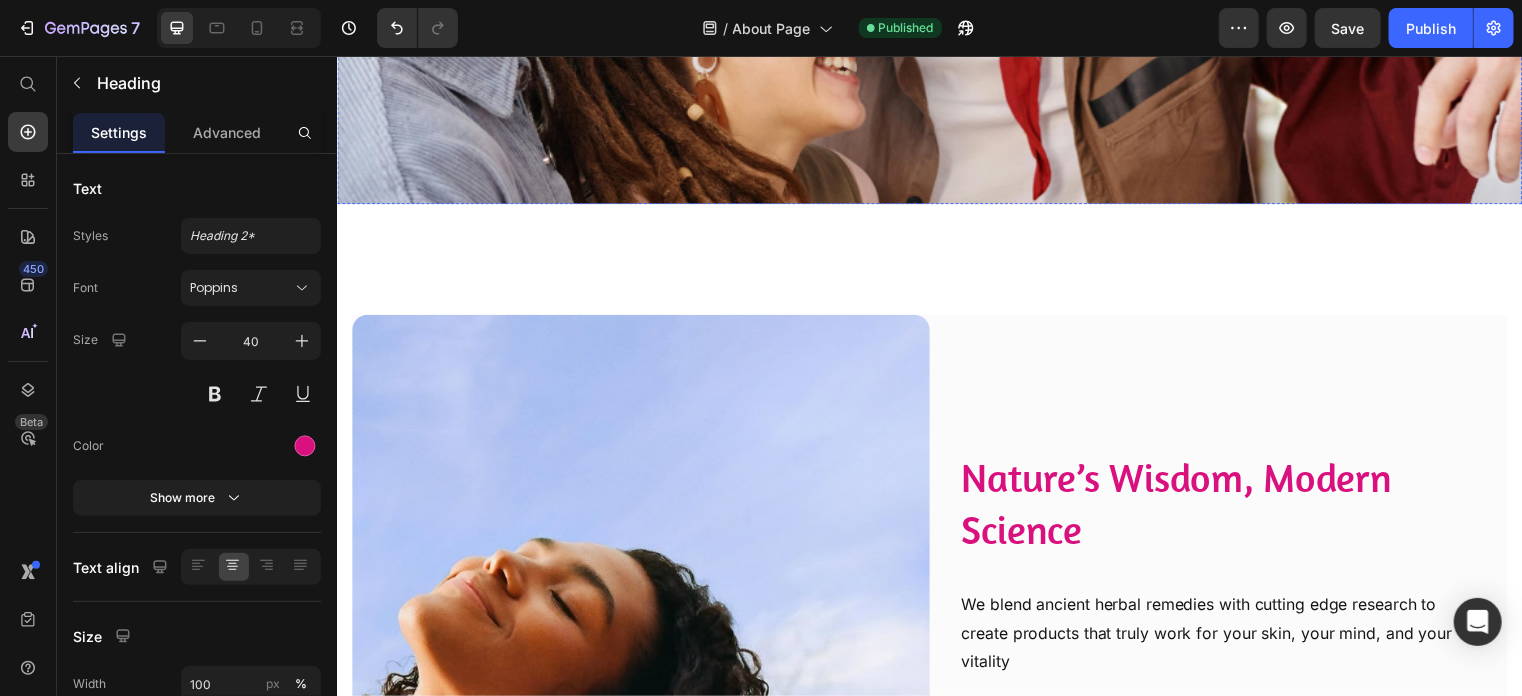 scroll, scrollTop: 709, scrollLeft: 0, axis: vertical 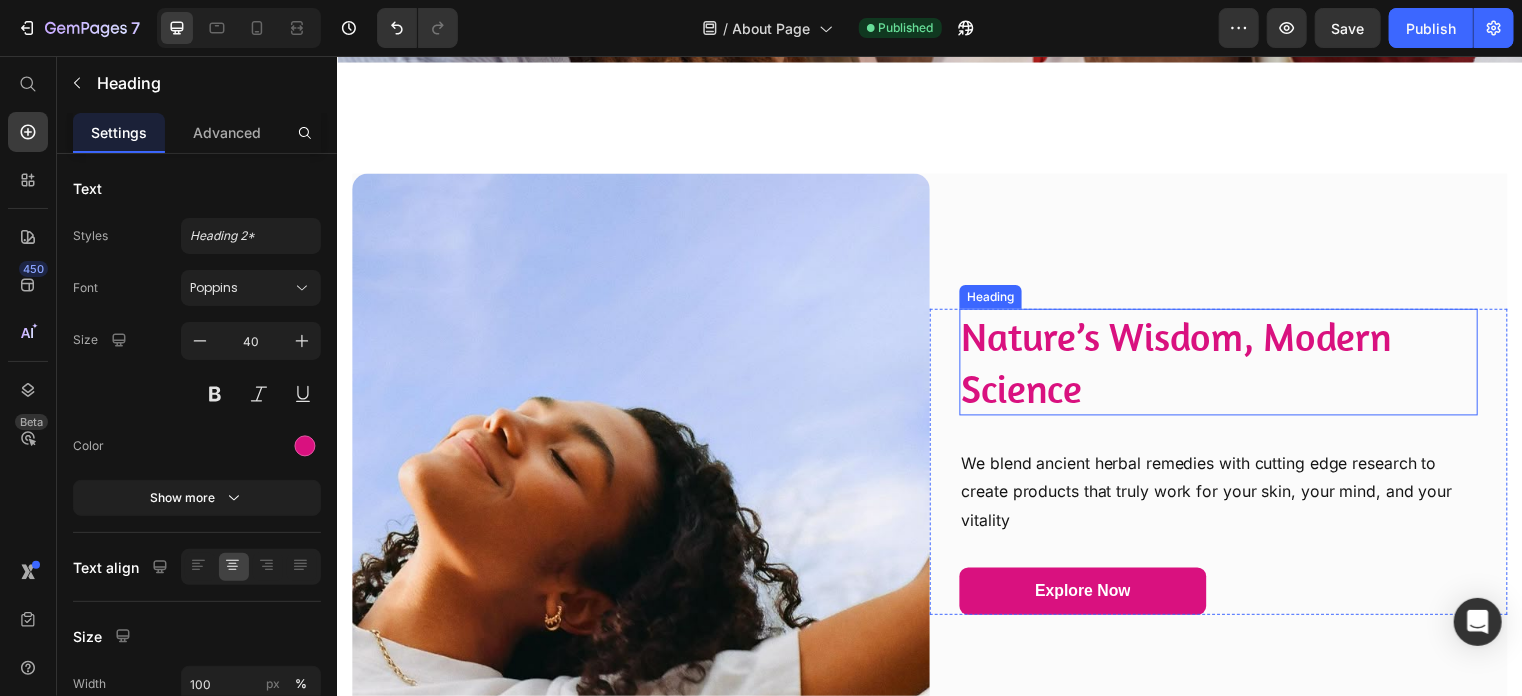 click on "Nature’s Wisdom, Modern Science" at bounding box center (1228, 365) 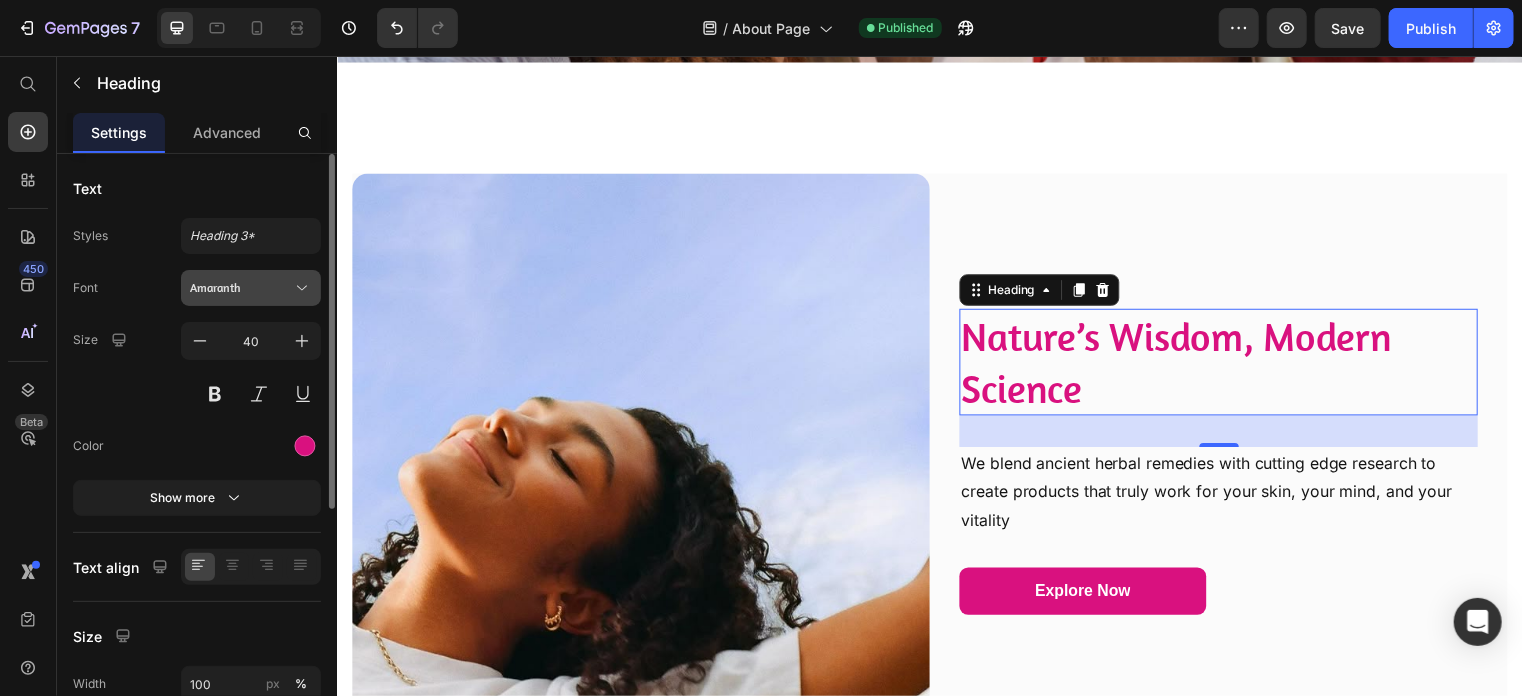 click on "Amaranth" at bounding box center (251, 288) 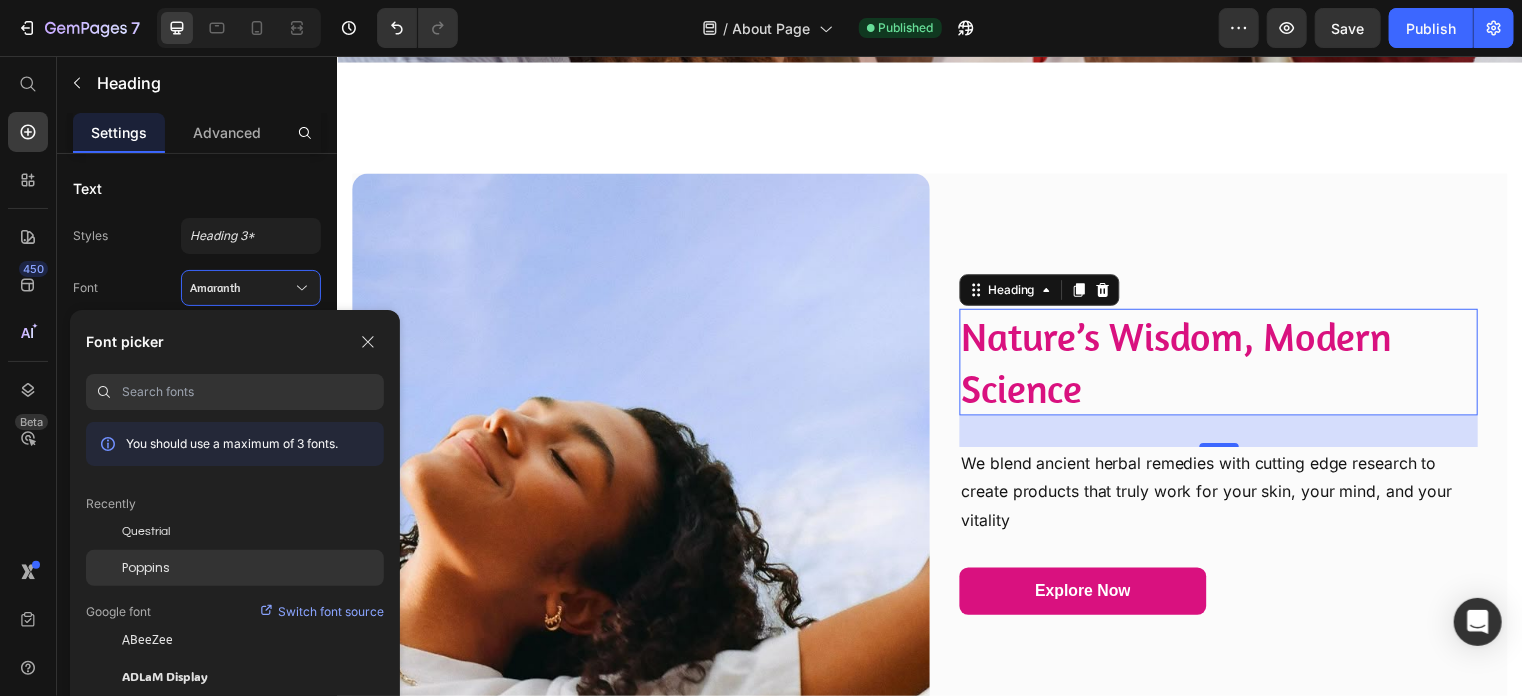 click on "Poppins" 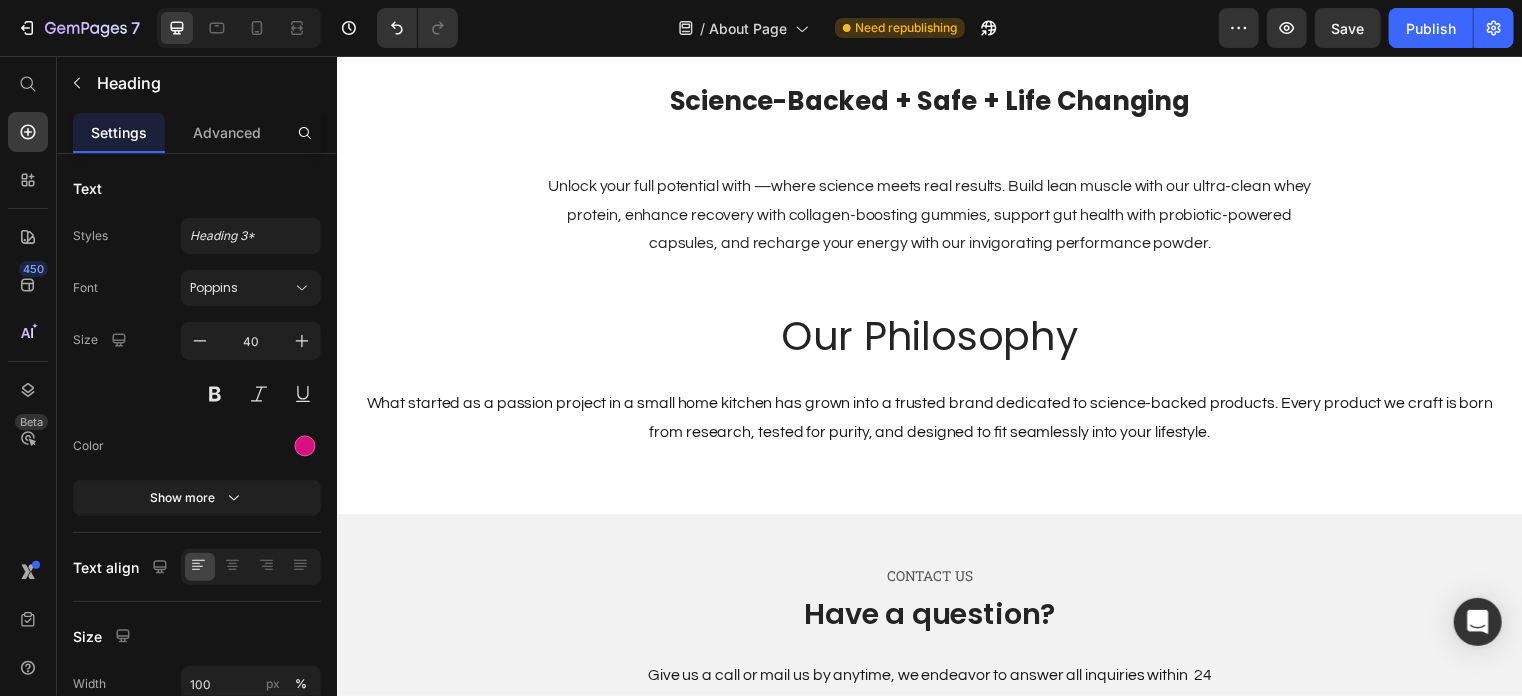 scroll, scrollTop: 1869, scrollLeft: 0, axis: vertical 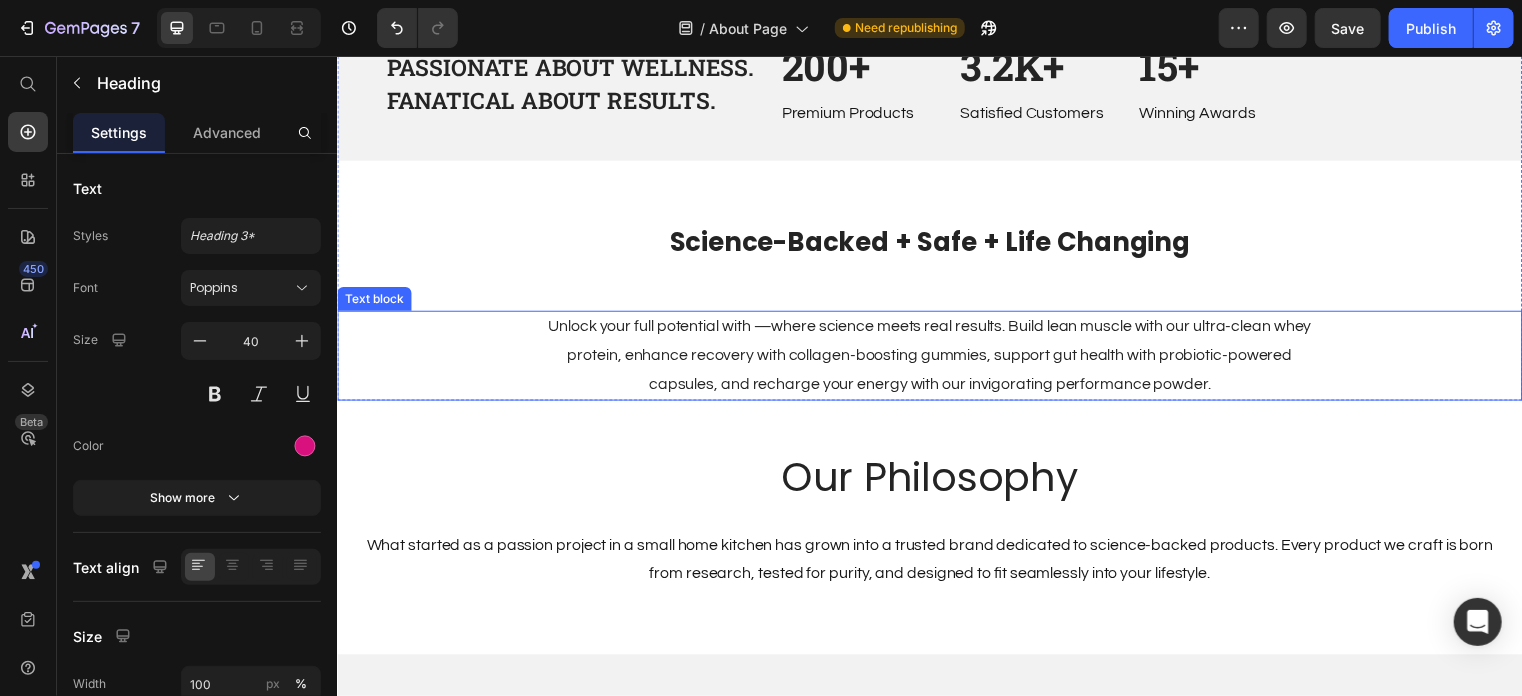 click on "Unlock your full potential with —where science meets real results. Build lean muscle with our ultra-clean whey protein, enhance recovery with collagen-boosting gummies, support gut health with probiotic-powered capsules, and recharge your energy with our invigorating performance powder." at bounding box center (936, 358) 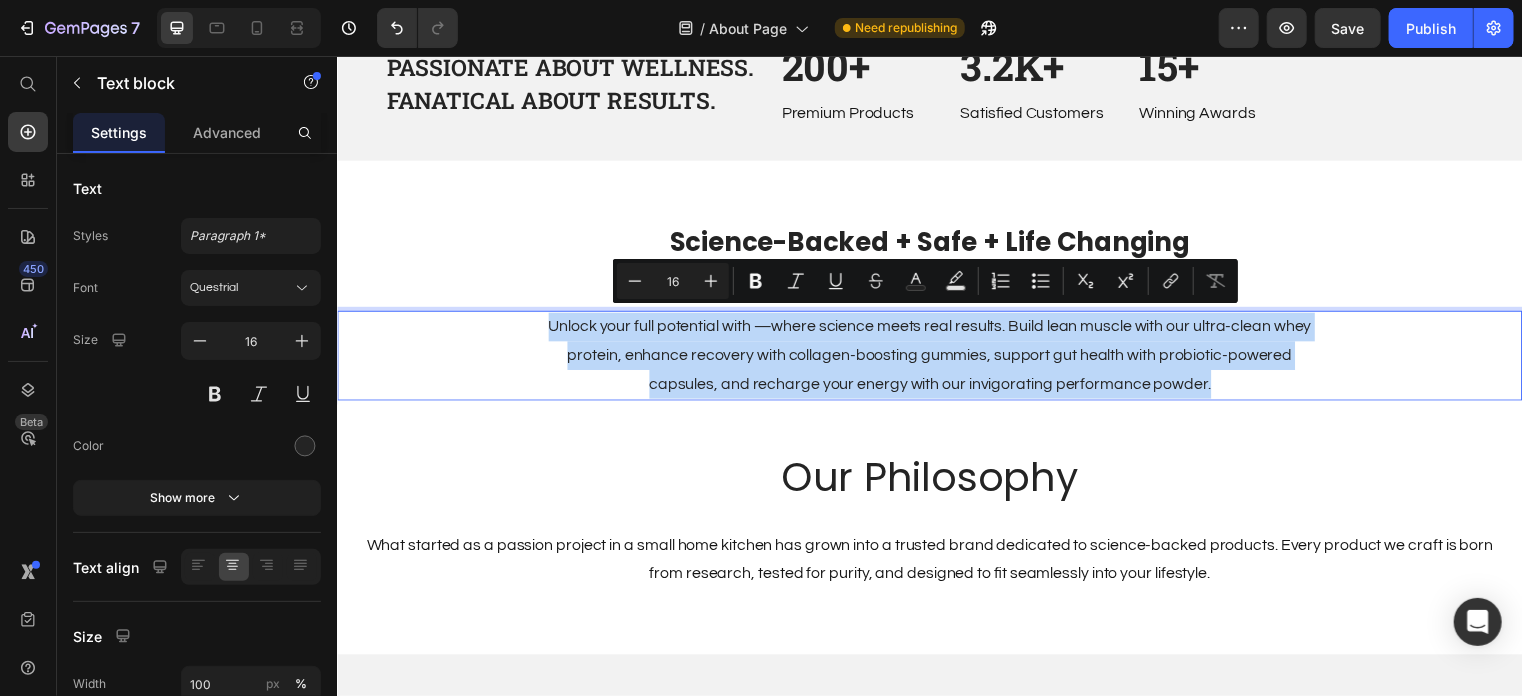 copy on "Unlock your full potential with —where science meets real results. Build lean muscle with our ultra-clean whey protein, enhance recovery with collagen-boosting gummies, support gut health with probiotic-powered capsules, and recharge your energy with our invigorating performance powder." 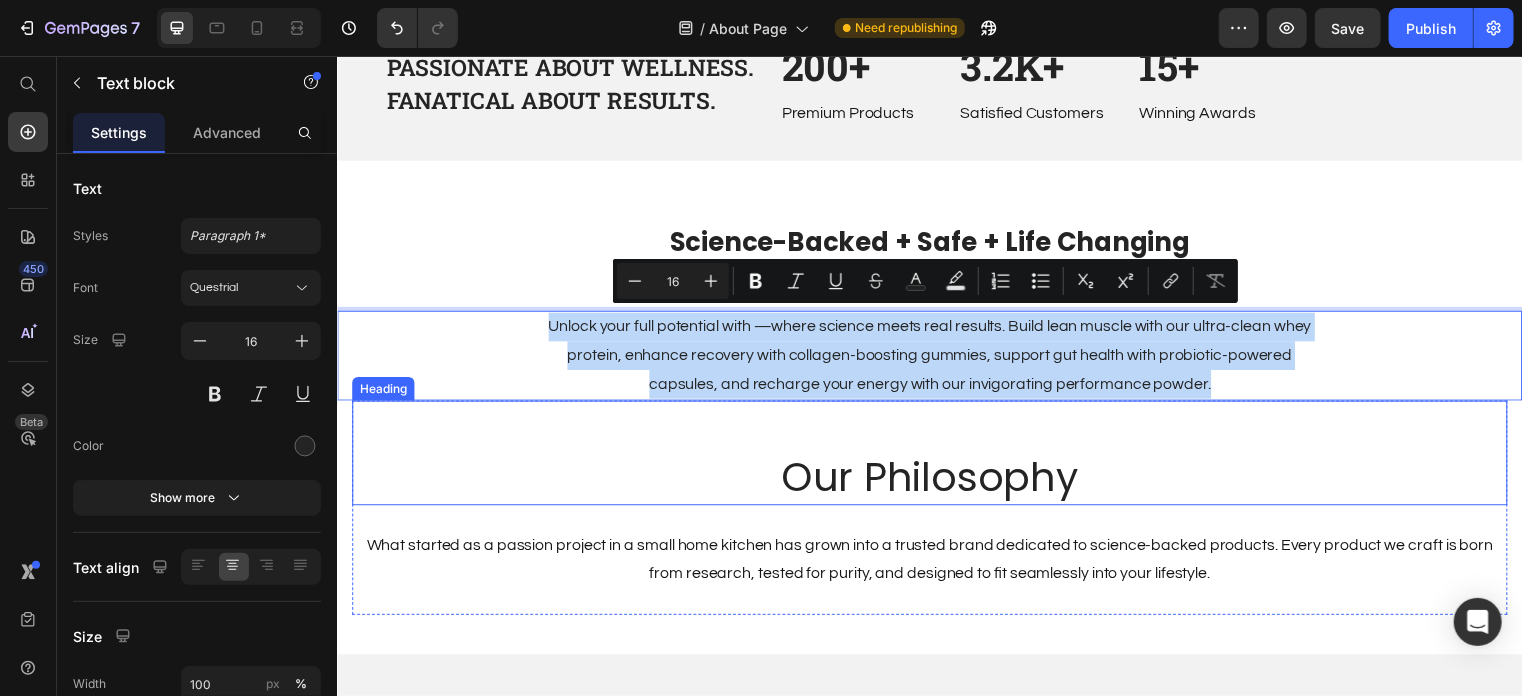 click on "Our Philosophy Heading" at bounding box center (936, 457) 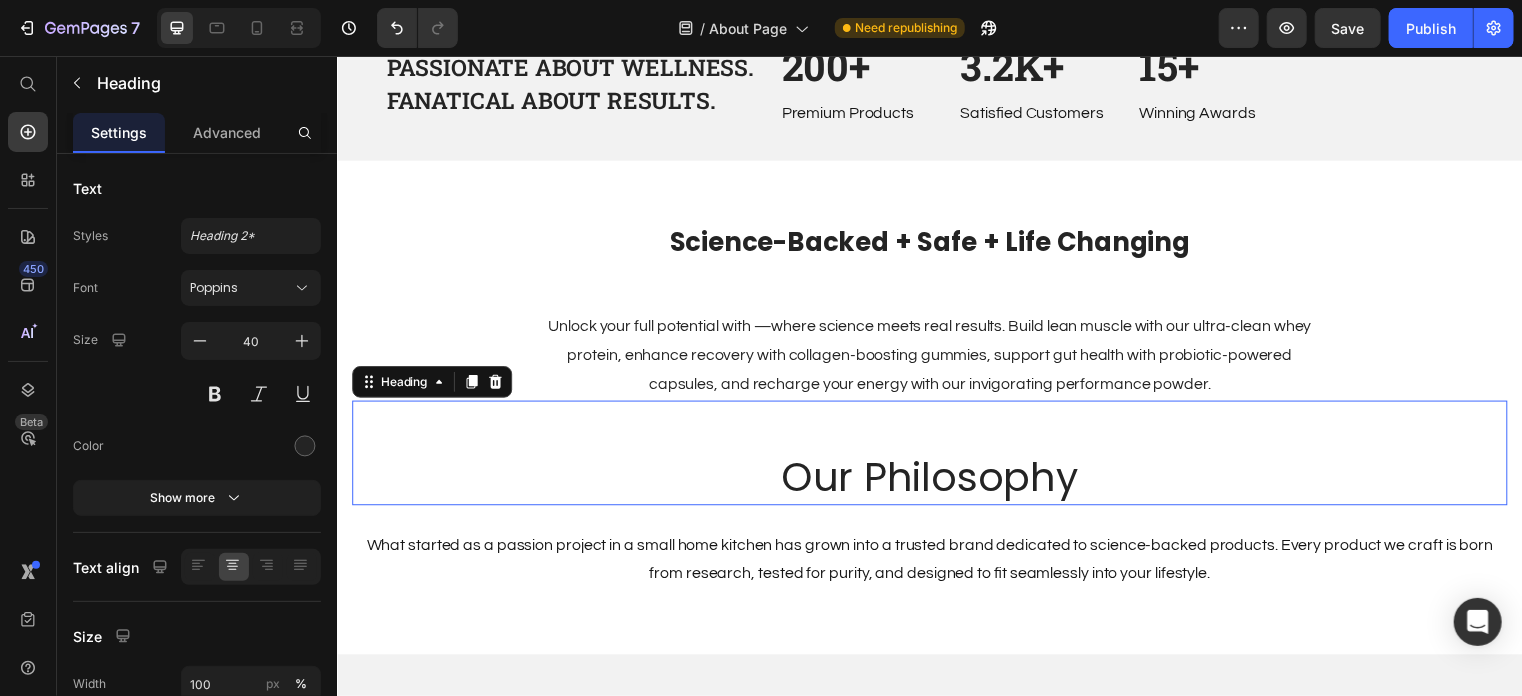 click on "Our Philosophy Heading   0" at bounding box center (936, 457) 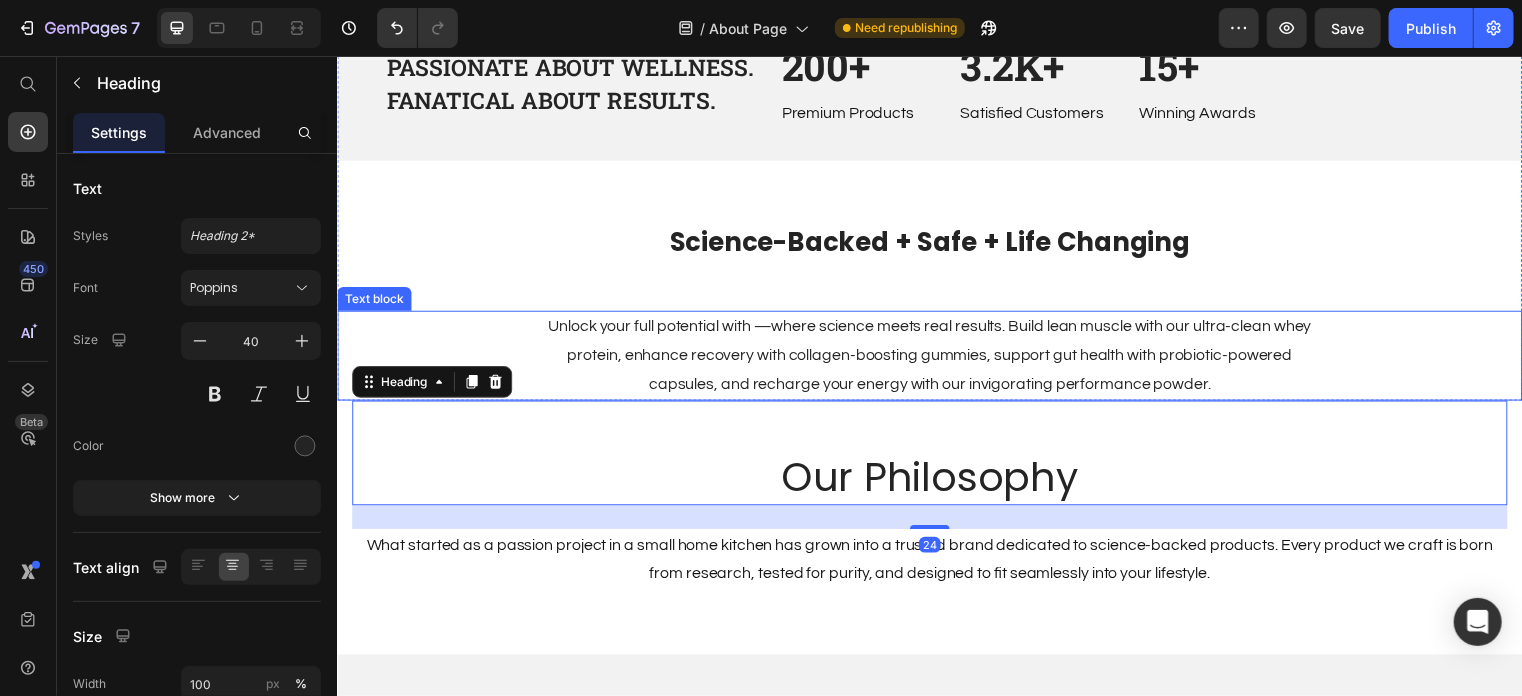 click on "Unlock your full potential with —where science meets real results. Build lean muscle with our ultra-clean whey protein, enhance recovery with collagen-boosting gummies, support gut health with probiotic-powered capsules, and recharge your energy with our invigorating performance powder." at bounding box center [936, 358] 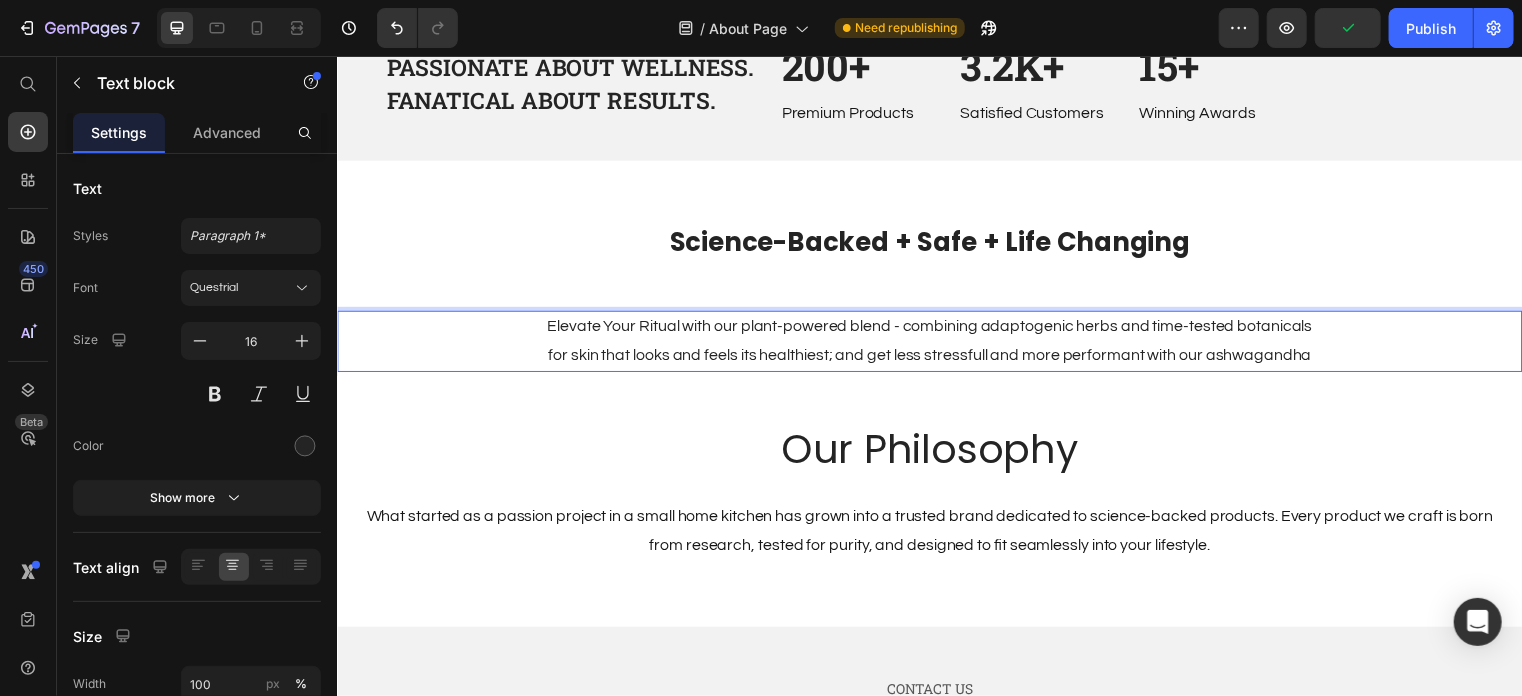click on "Elevate Your Ritual with our plant-powered blend - combining adaptogenic herbs and time-tested botanicals for skin that looks and feels its healthiest; and get less stressfull and more performant with our ashwagandha" at bounding box center (936, 344) 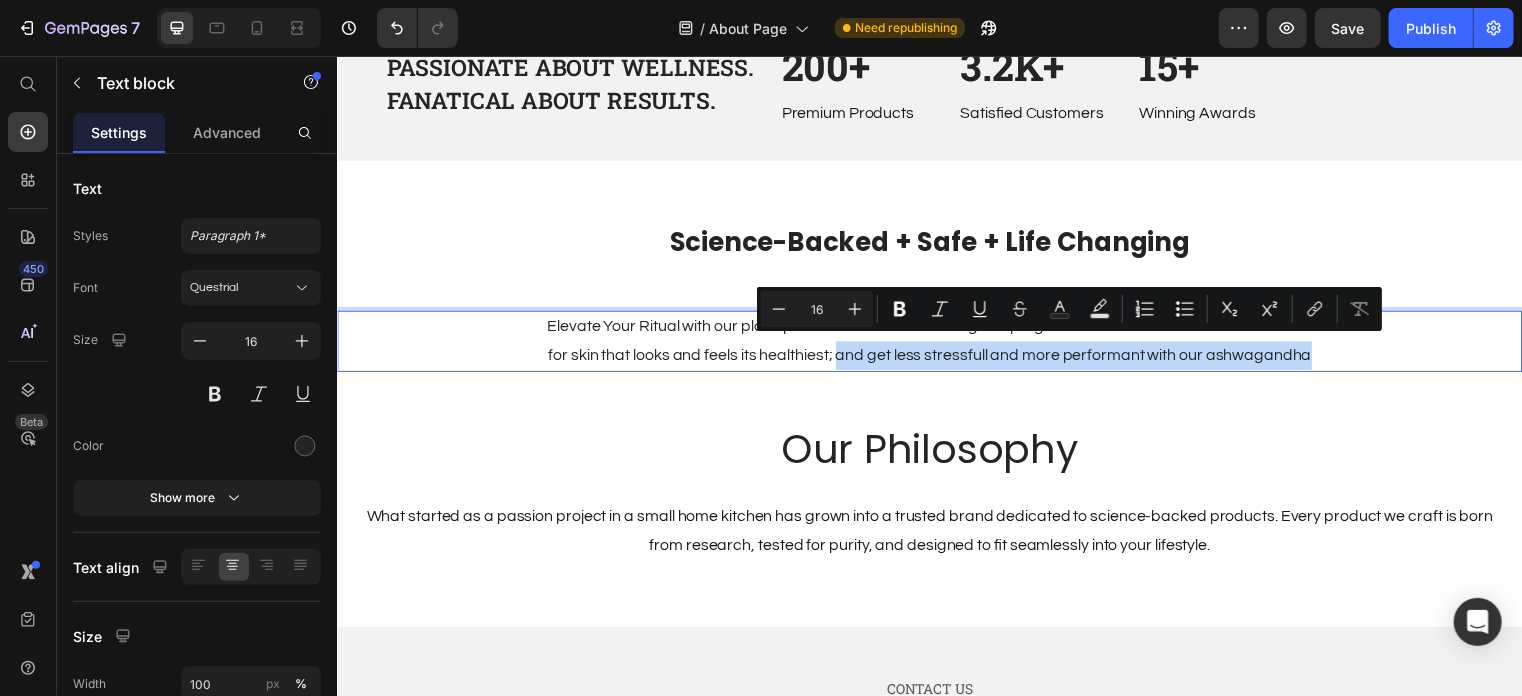 drag, startPoint x: 838, startPoint y: 344, endPoint x: 1382, endPoint y: 348, distance: 544.0147 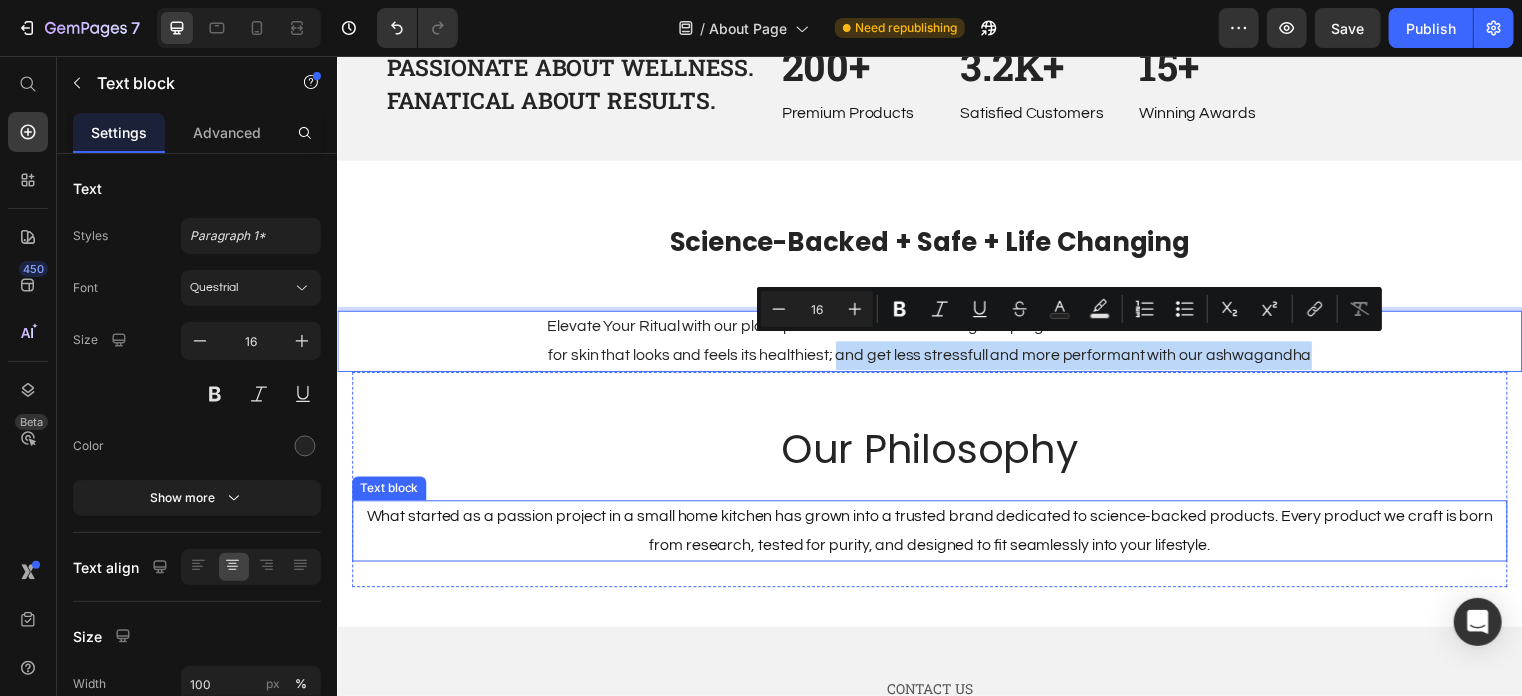 click on "What started as a passion project in a small home kitchen has grown into a trusted brand dedicated to science-backed products. Every product we craft is born from research, tested for purity, and designed to fit seamlessly into your lifestyle." at bounding box center [936, 536] 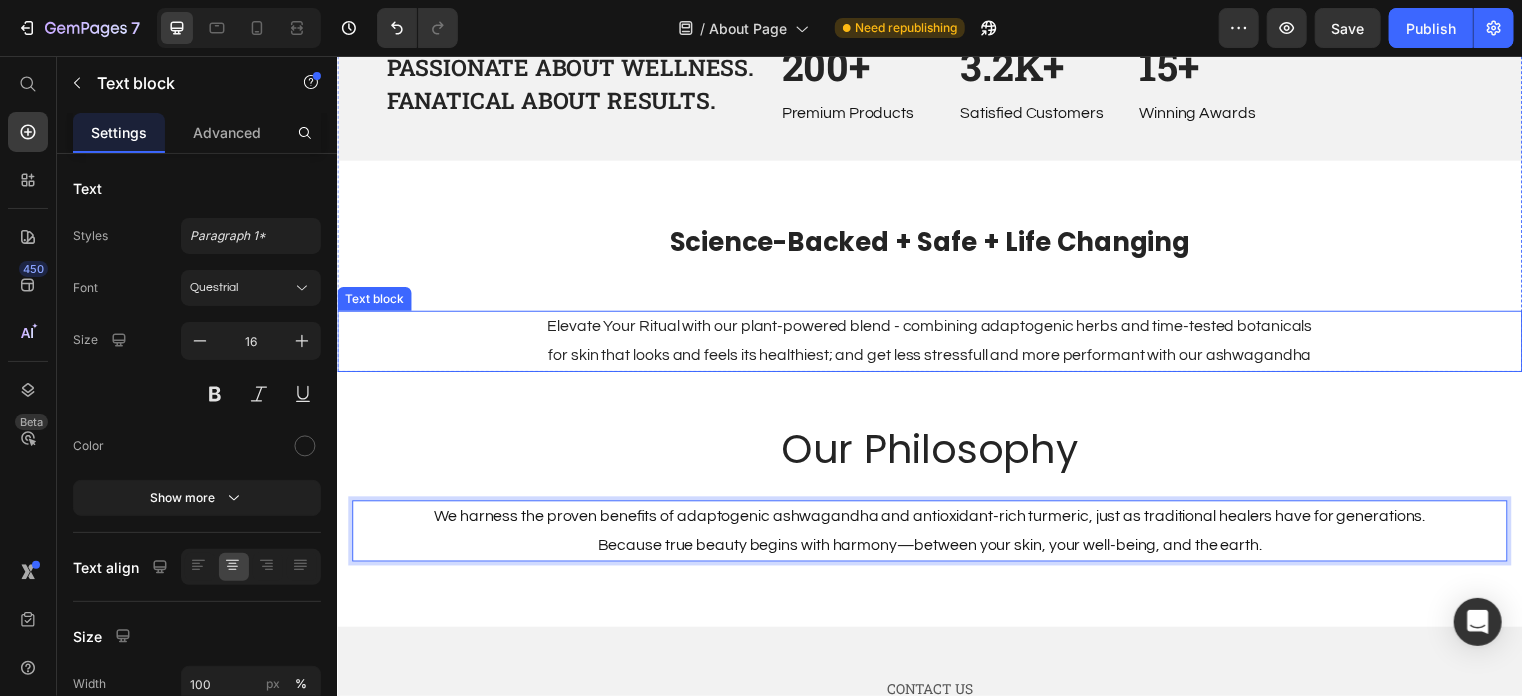 click on "Elevate Your Ritual with our plant-powered blend - combining adaptogenic herbs and time-tested botanicals for skin that looks and feels its healthiest; and get less stressfull and more performant with our ashwagandha" at bounding box center [936, 344] 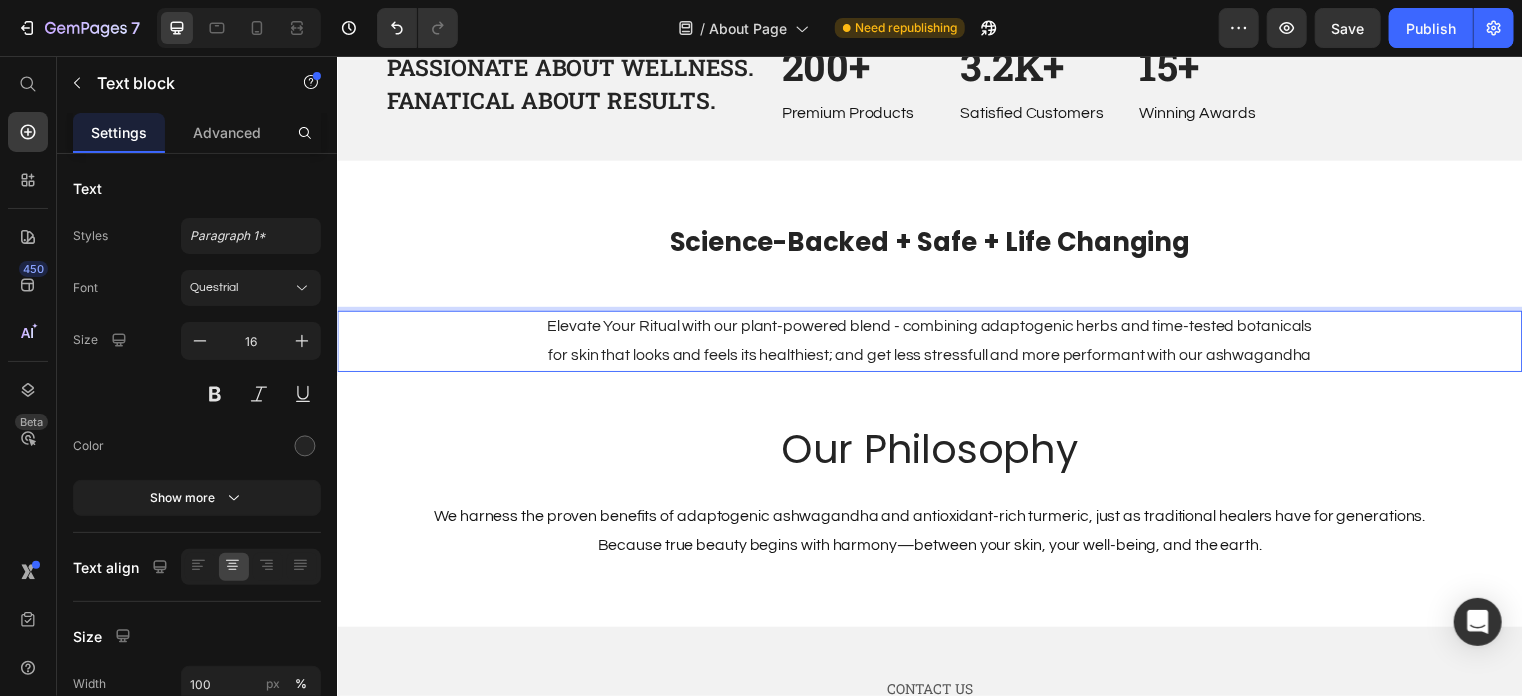 click on "Elevate Your Ritual with our plant-powered blend - combining adaptogenic herbs and time-tested botanicals for skin that looks and feels its healthiest; and get less stressfull and more performant with our ashwagandha" at bounding box center (936, 344) 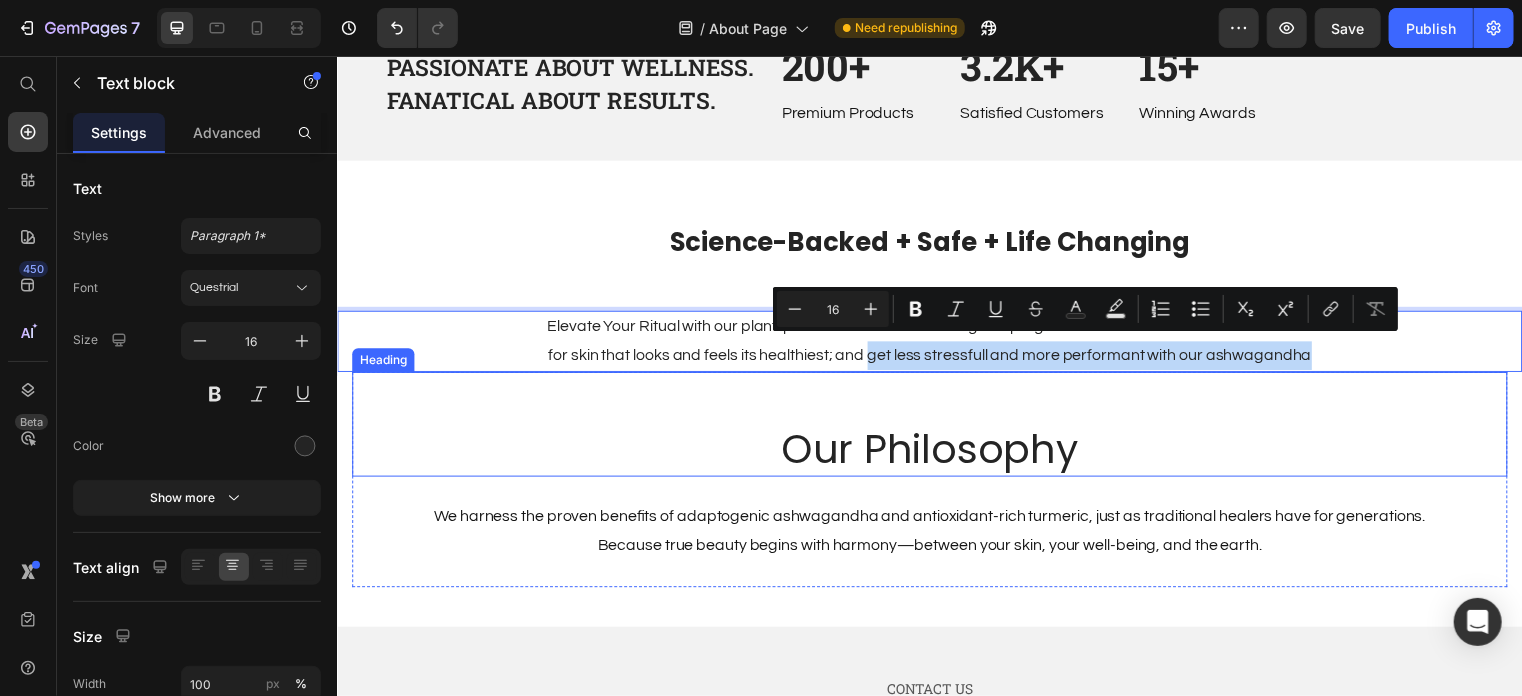 drag, startPoint x: 869, startPoint y: 351, endPoint x: 1433, endPoint y: 390, distance: 565.3468 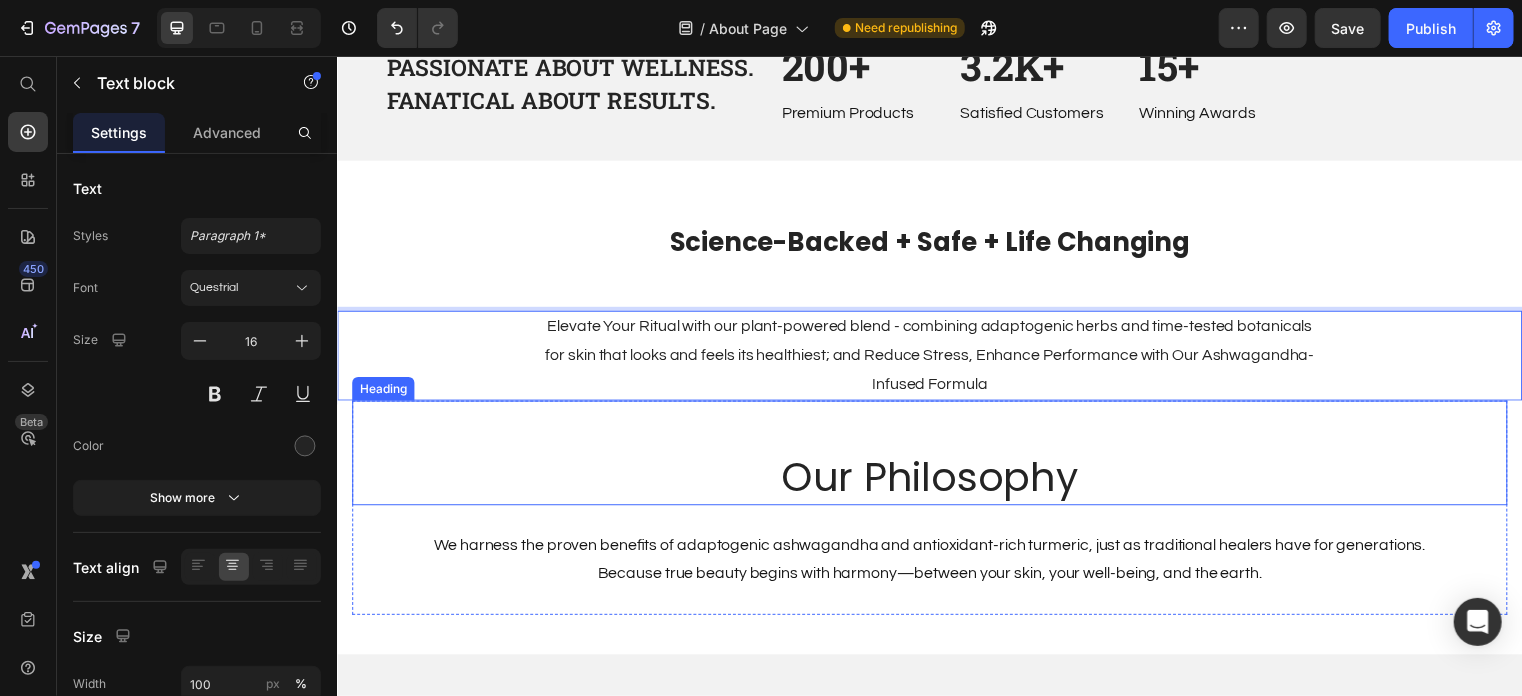 click on "Elevate Your Ritual with our plant-powered blend - combining adaptogenic herbs and time-tested botanicals for skin that looks and feels its healthiest; and Reduce Stress, Enhance Performance with Our Ashwagandha-Infused Formula Text block   0" at bounding box center [936, 358] 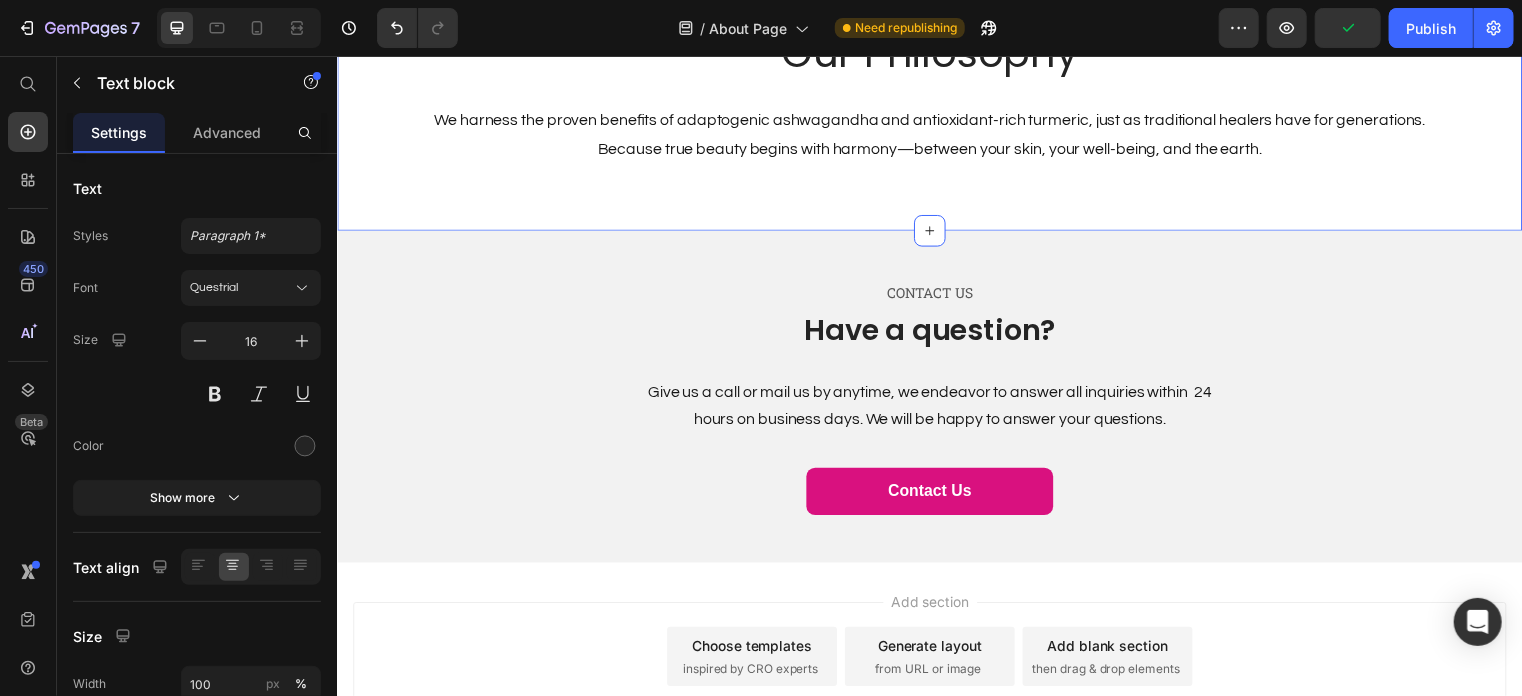 scroll, scrollTop: 2313, scrollLeft: 0, axis: vertical 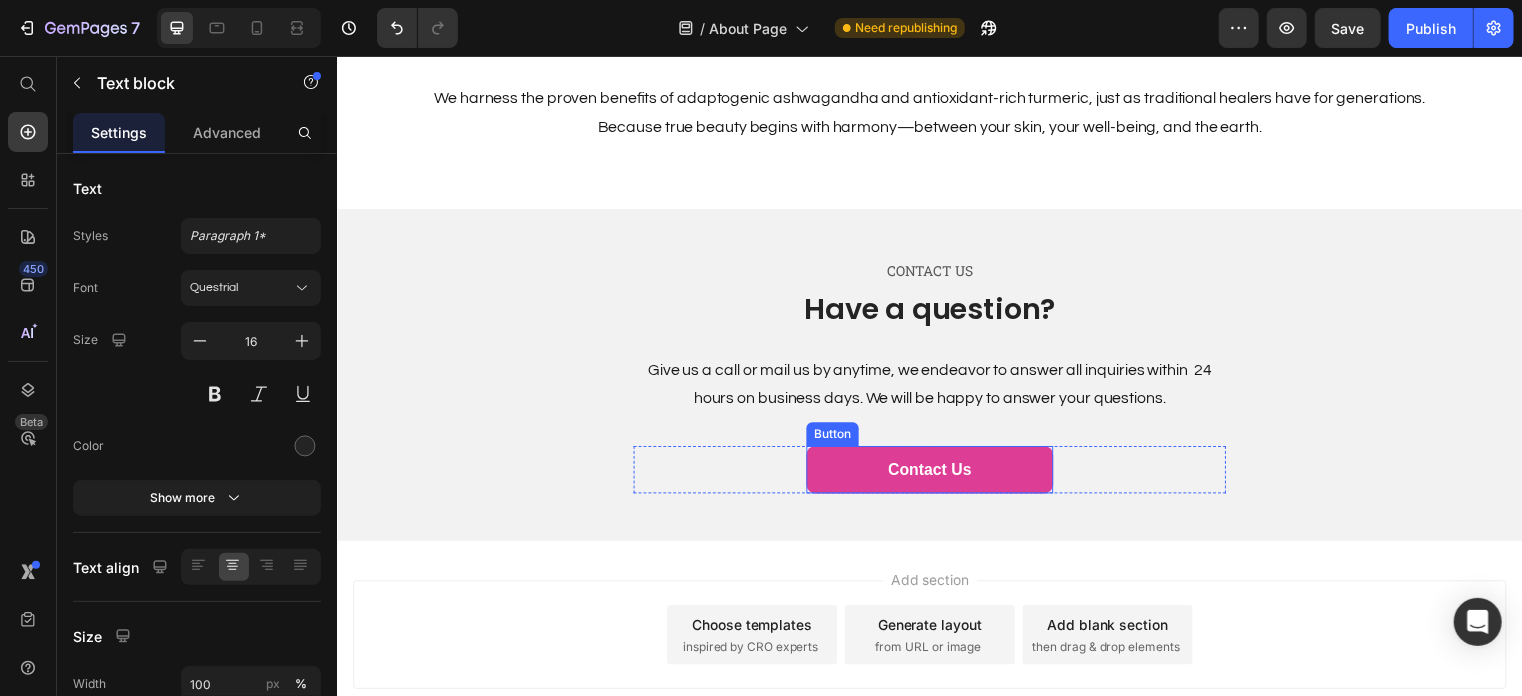 click on "Contact Us" at bounding box center [936, 474] 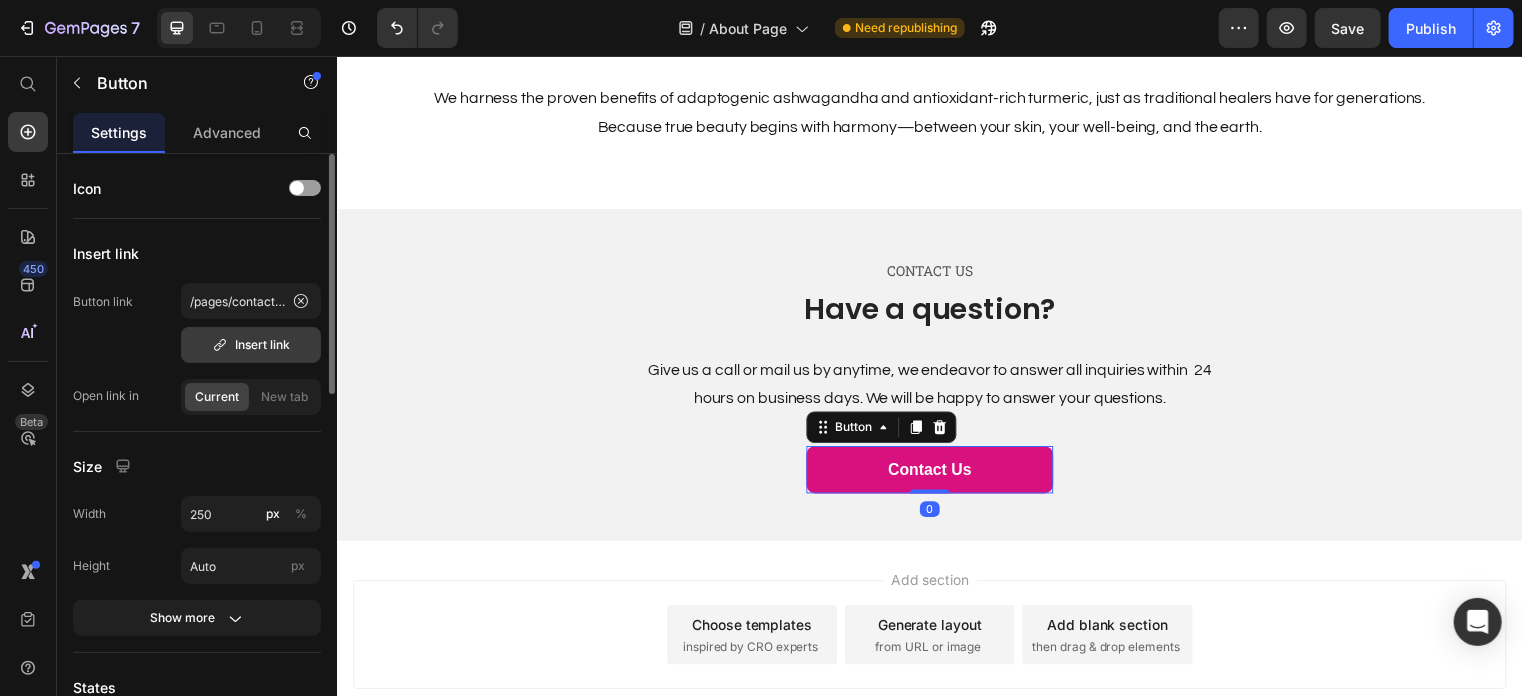 click on "Insert link" at bounding box center [251, 345] 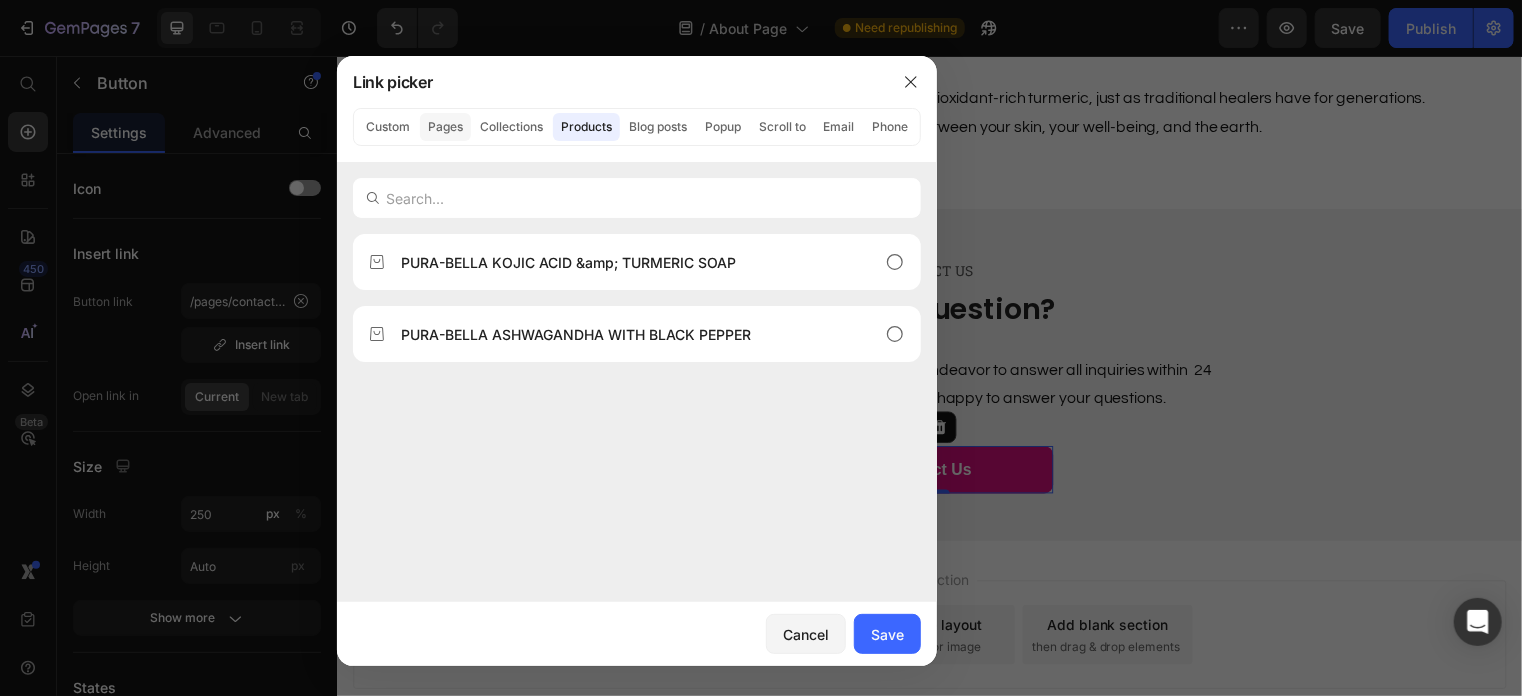 click on "Pages" 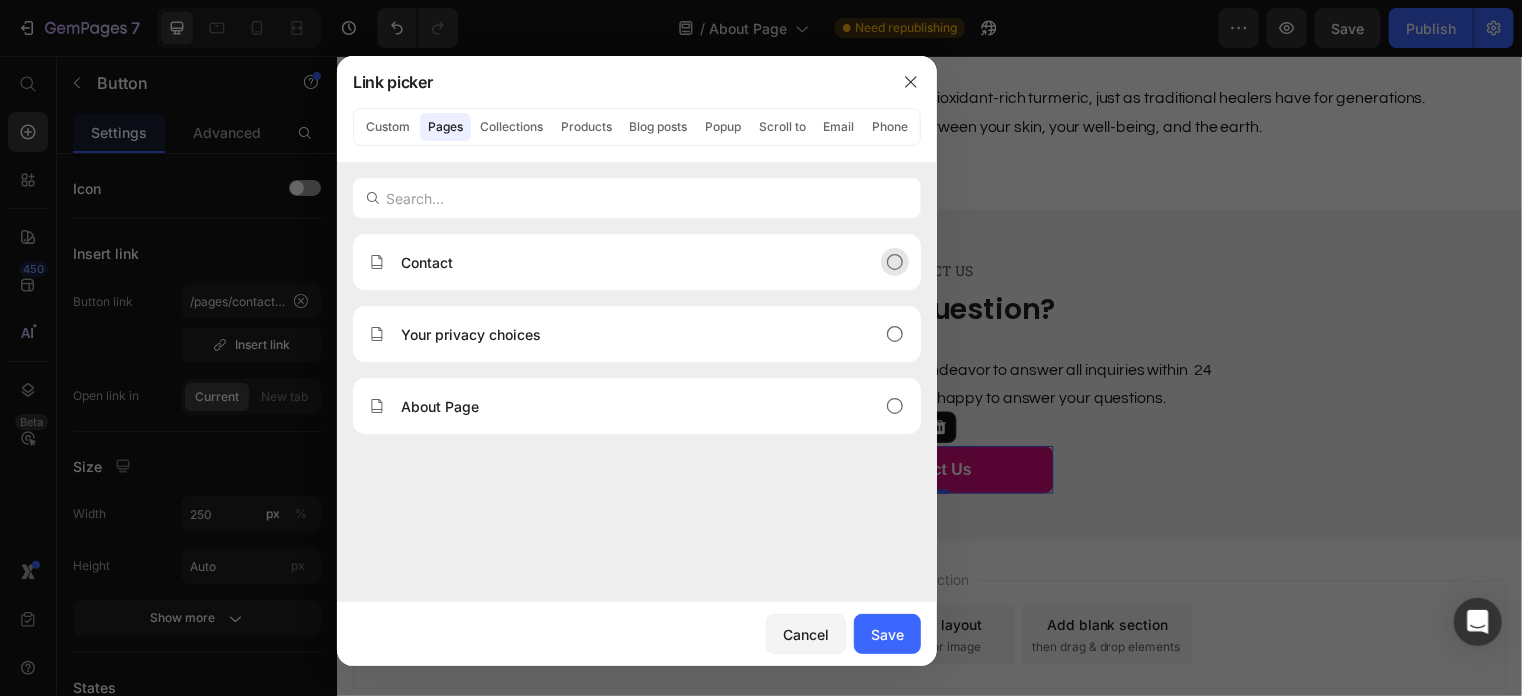 click on "Contact" at bounding box center (621, 262) 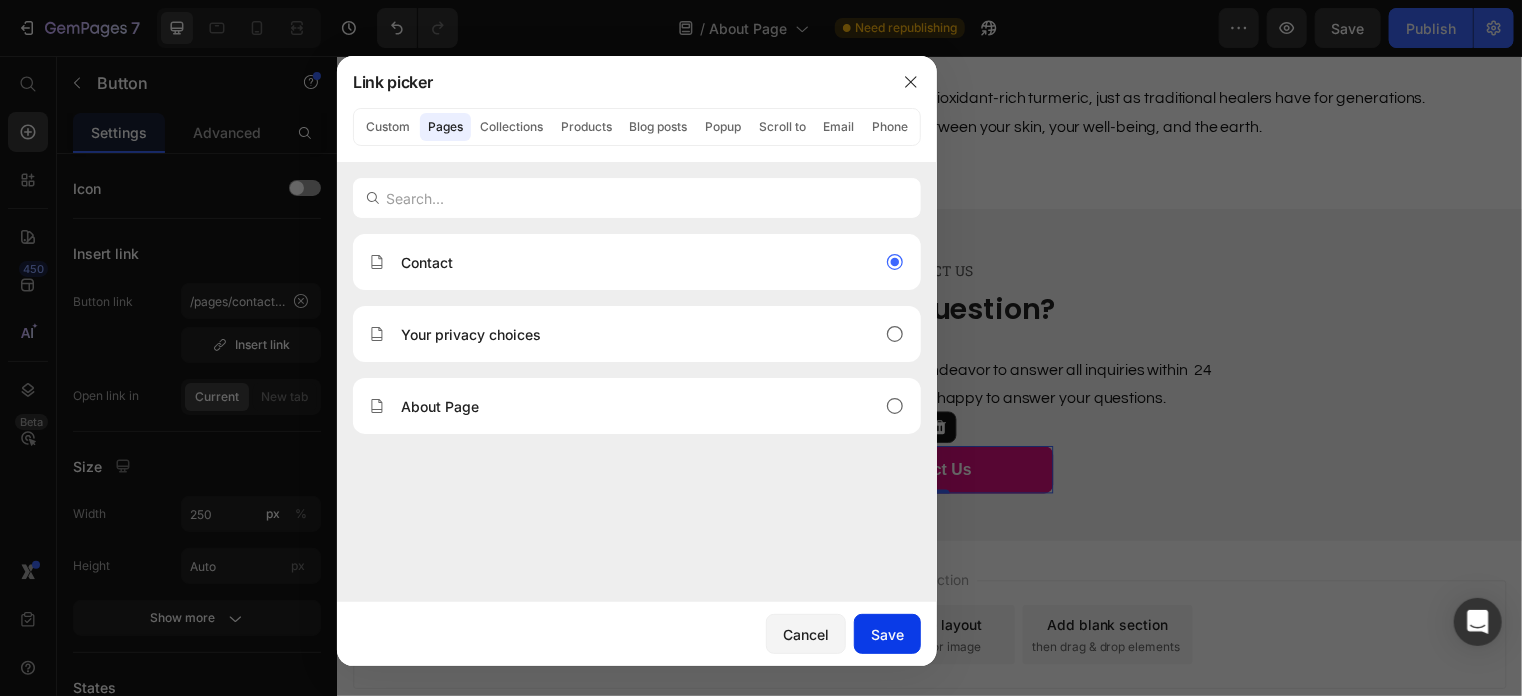 click on "Save" at bounding box center [887, 634] 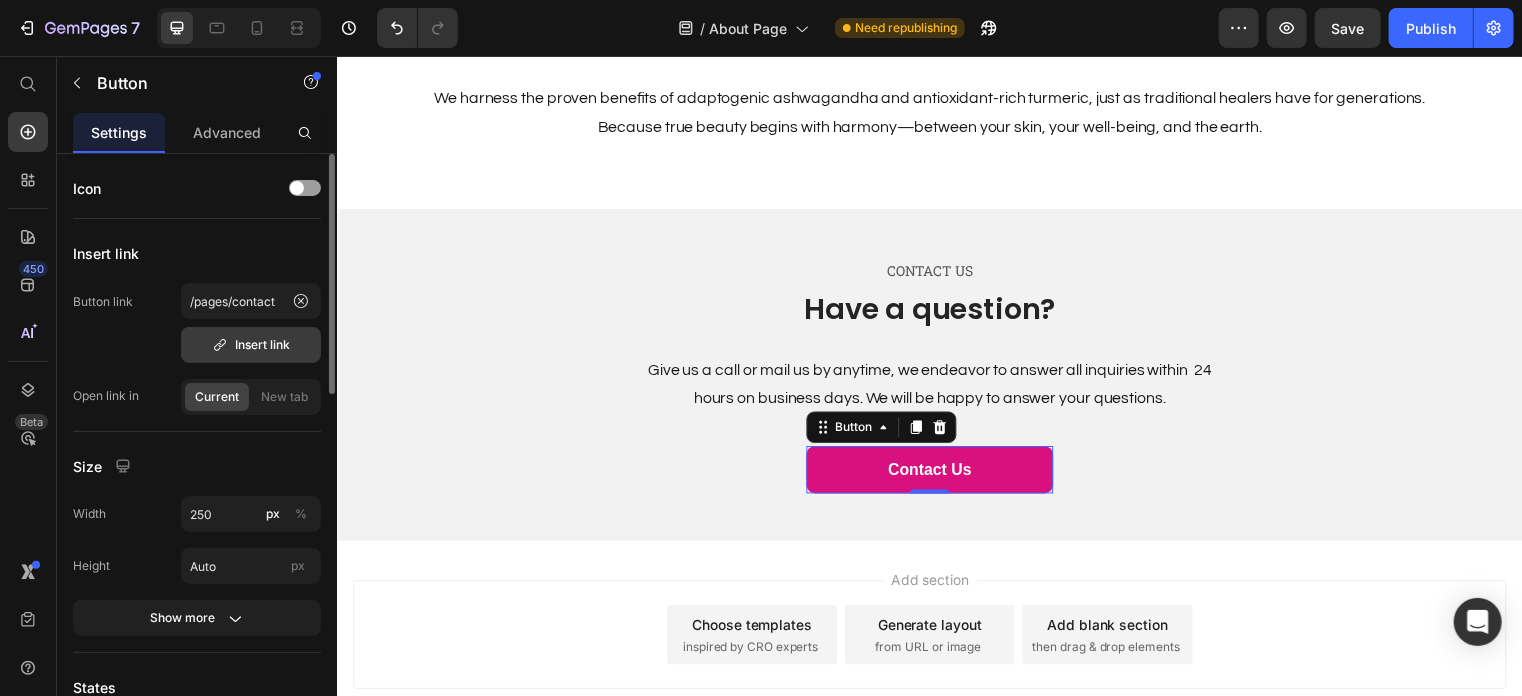 click on "Insert link" at bounding box center [251, 345] 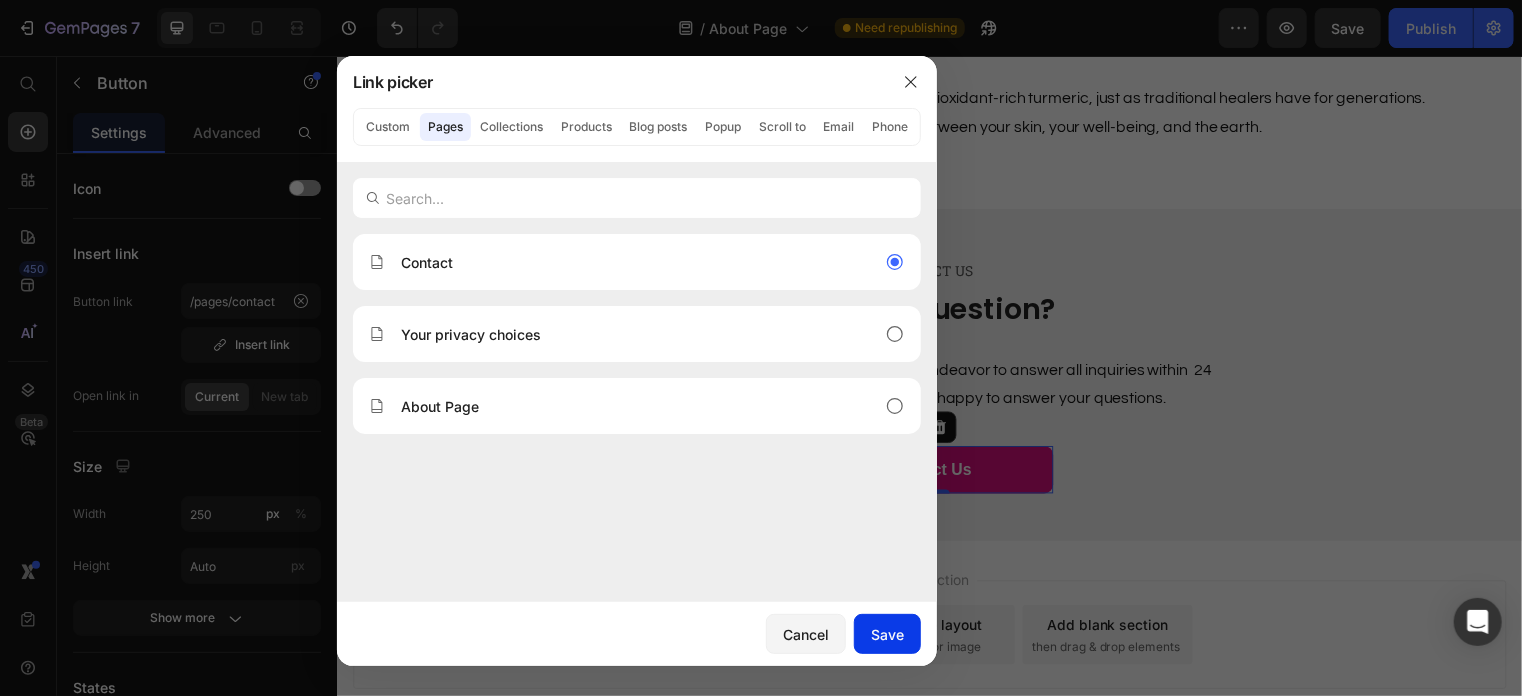 drag, startPoint x: 893, startPoint y: 647, endPoint x: 625, endPoint y: 470, distance: 321.1744 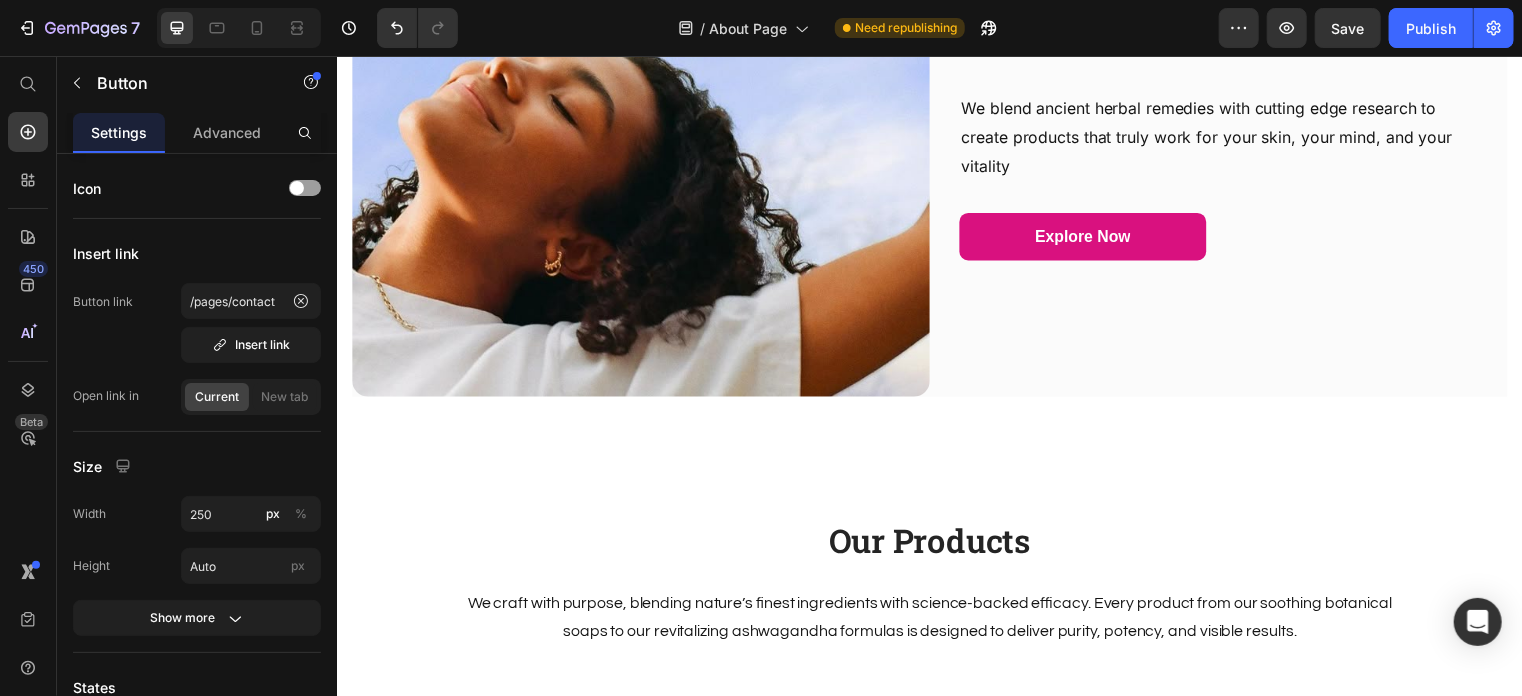 scroll, scrollTop: 886, scrollLeft: 0, axis: vertical 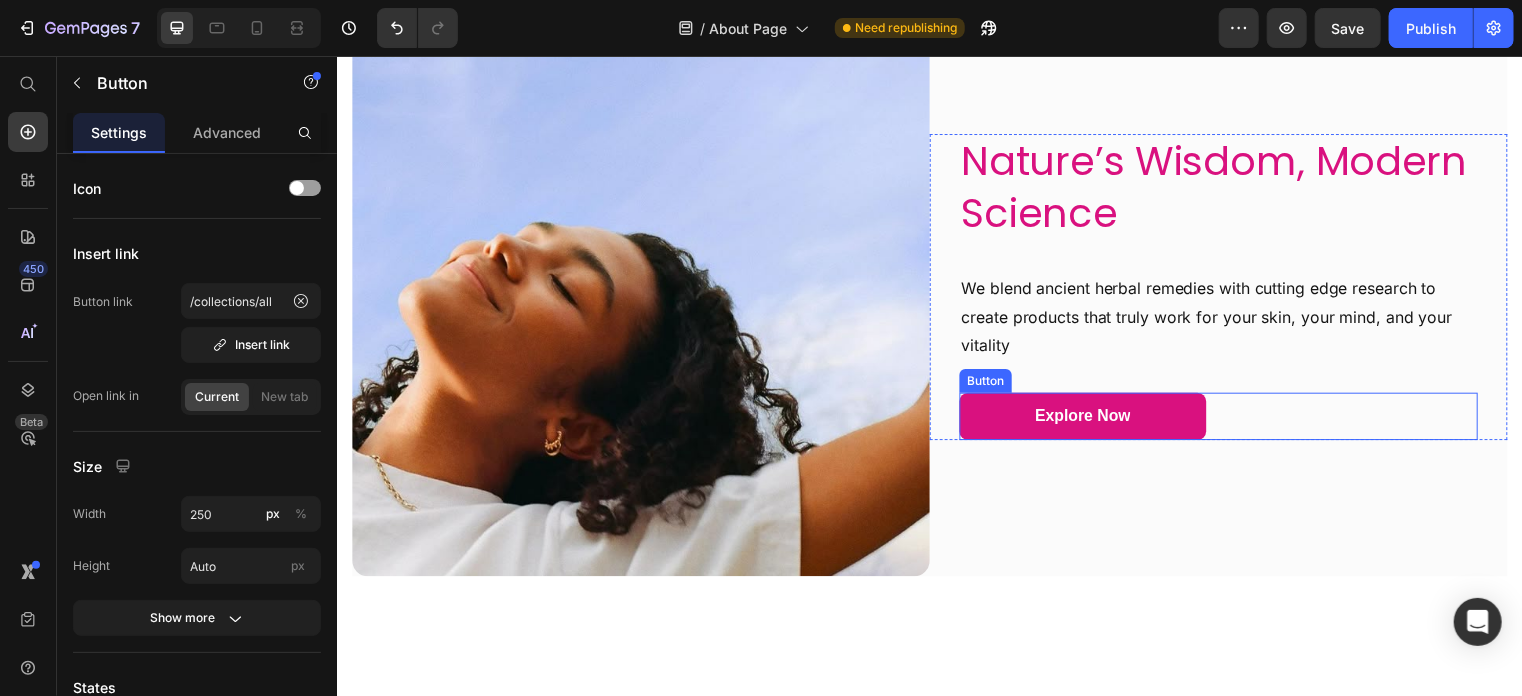 click on "Explore Now" at bounding box center [1091, 420] 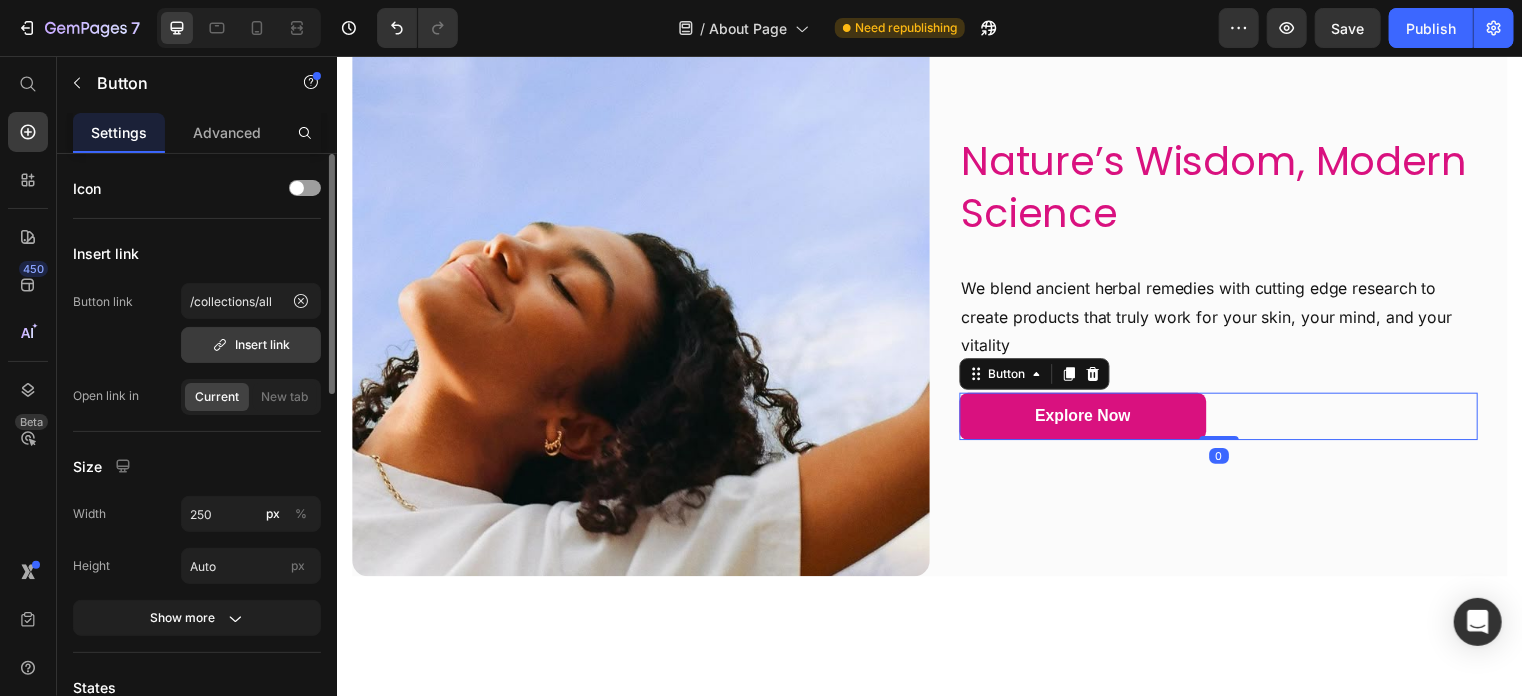 click on "Insert link" at bounding box center [251, 345] 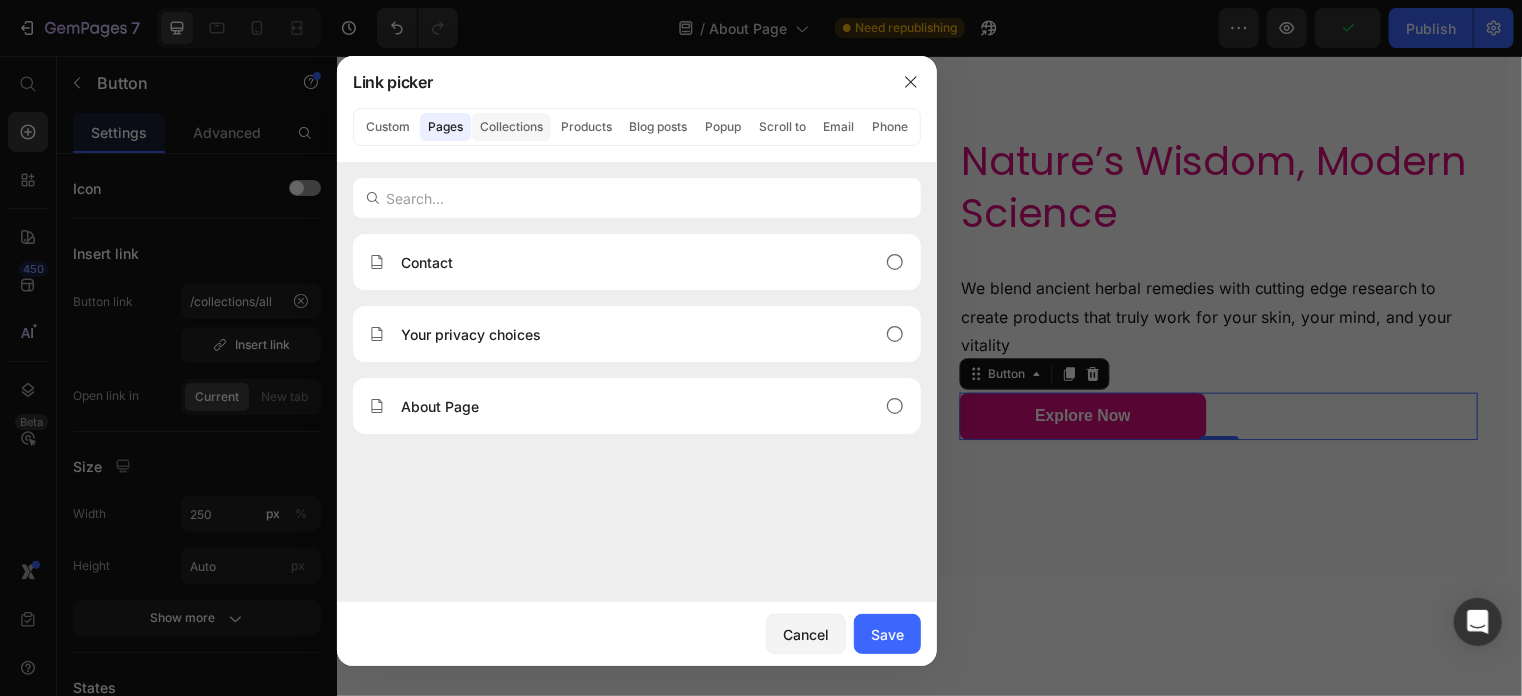 click on "Collections" 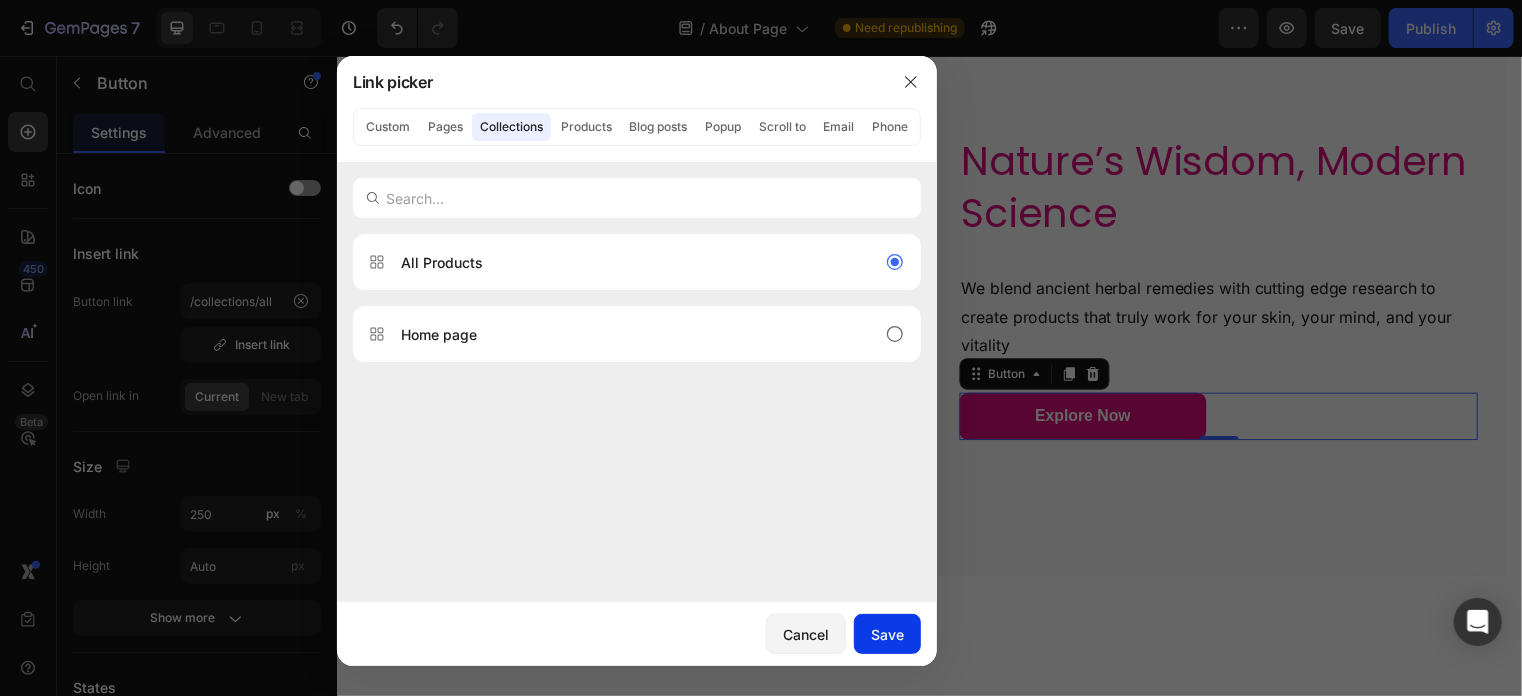 click on "Save" at bounding box center [887, 634] 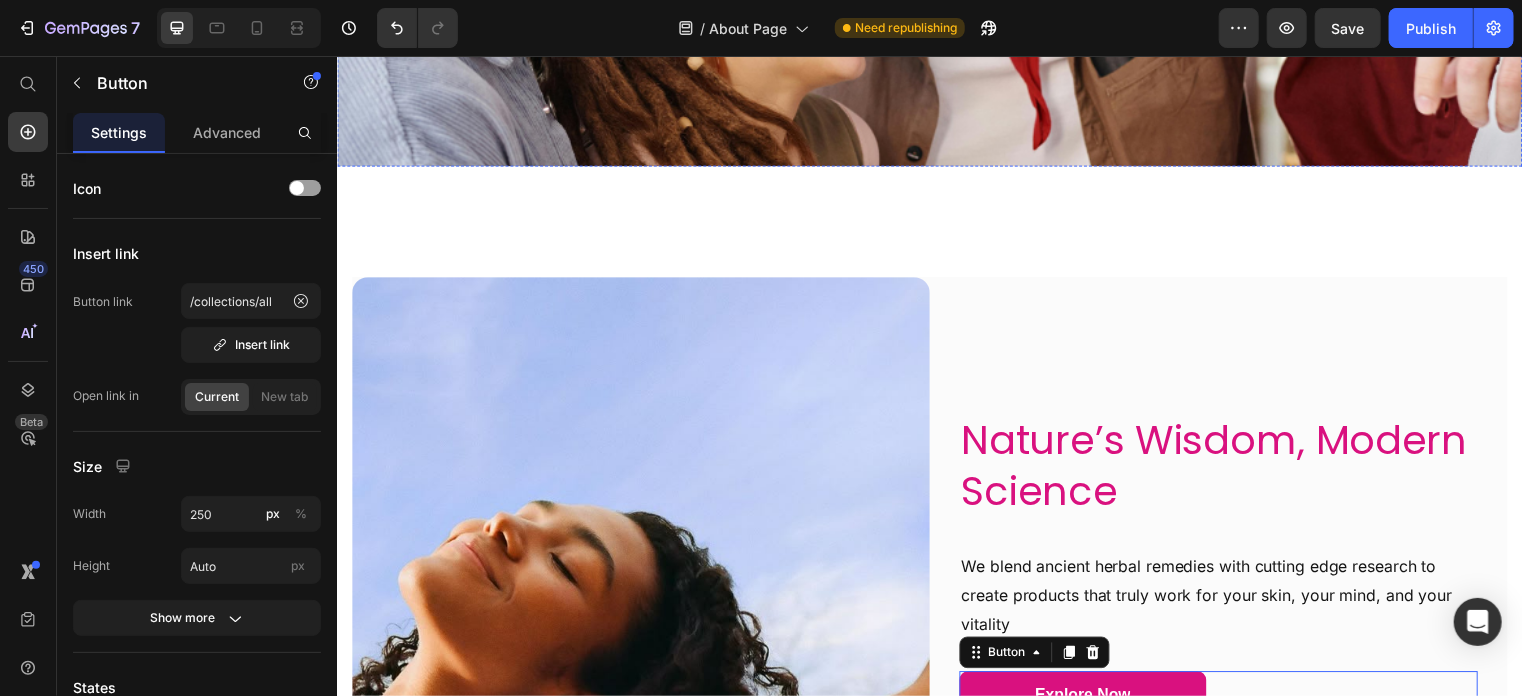 scroll, scrollTop: 274, scrollLeft: 0, axis: vertical 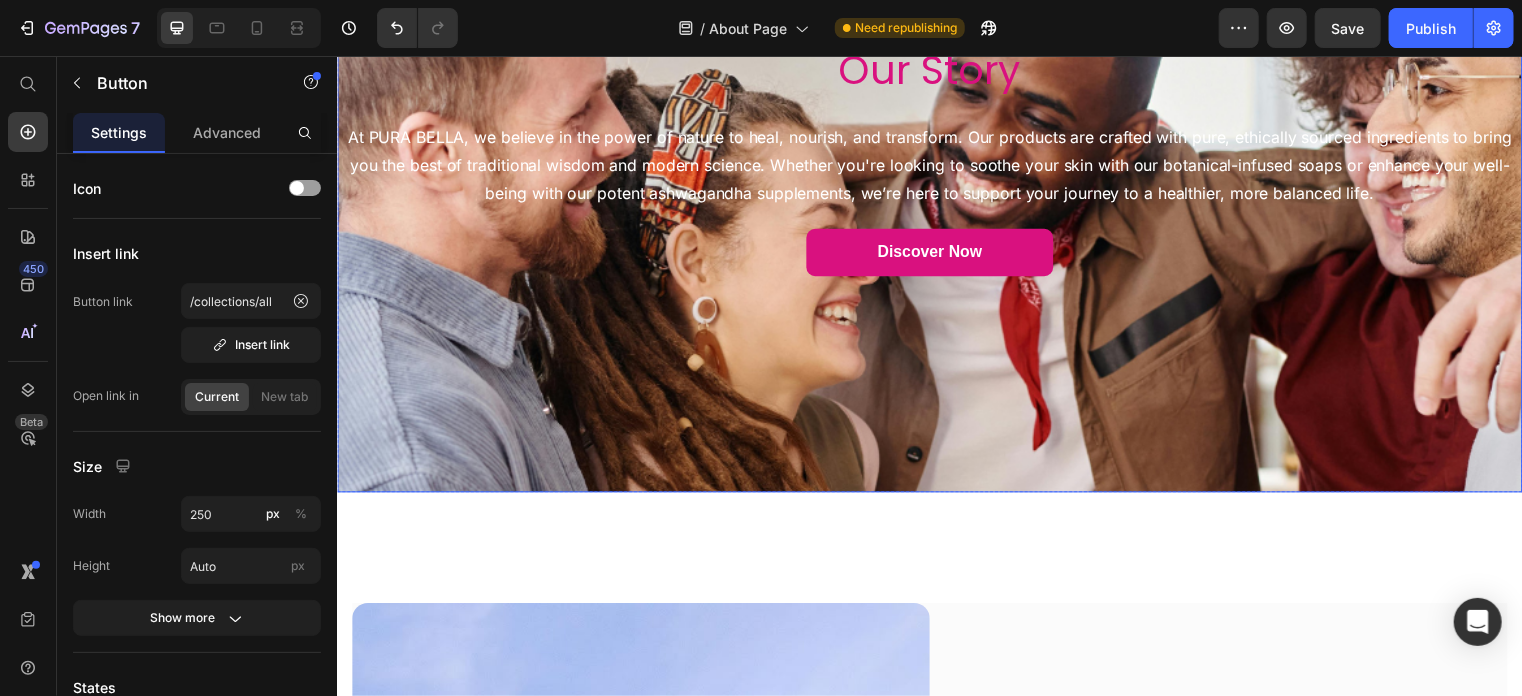 click on "discover now" at bounding box center [936, 254] 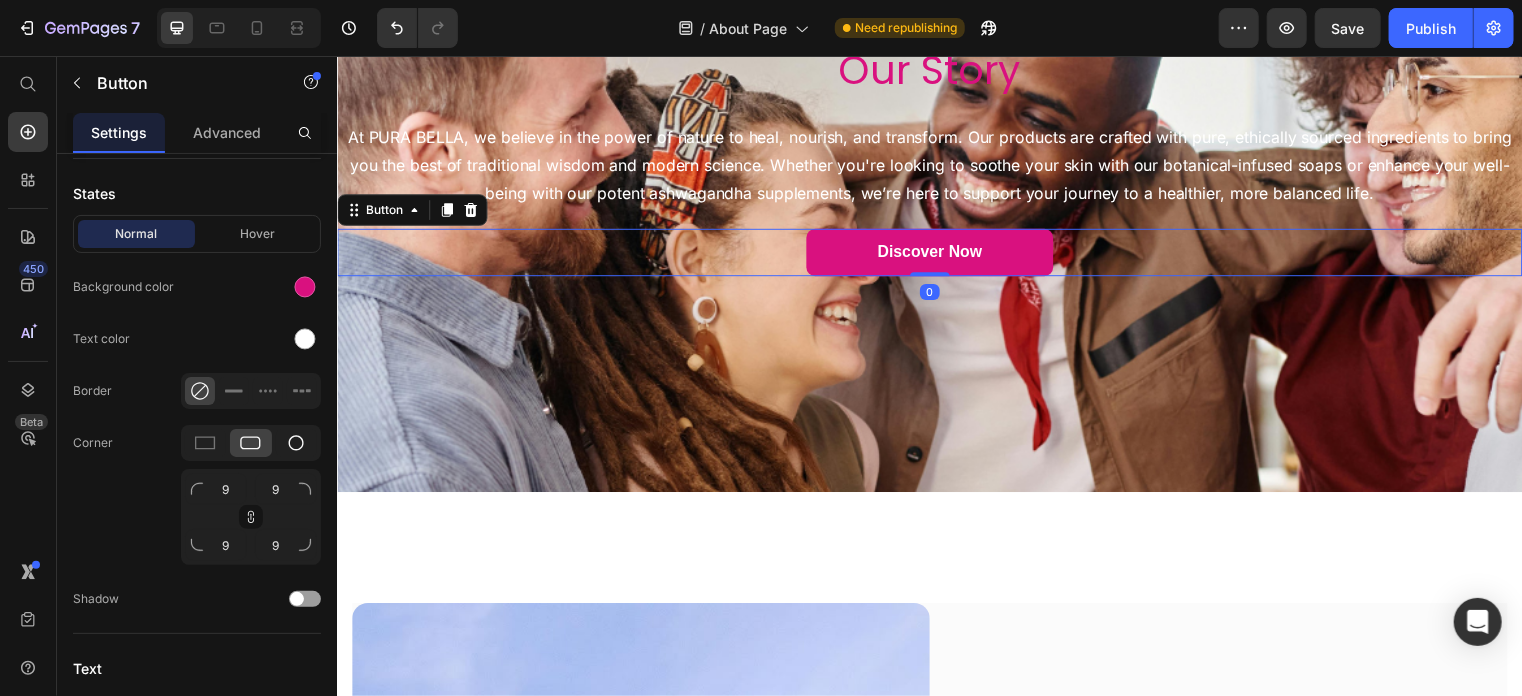 scroll, scrollTop: 0, scrollLeft: 0, axis: both 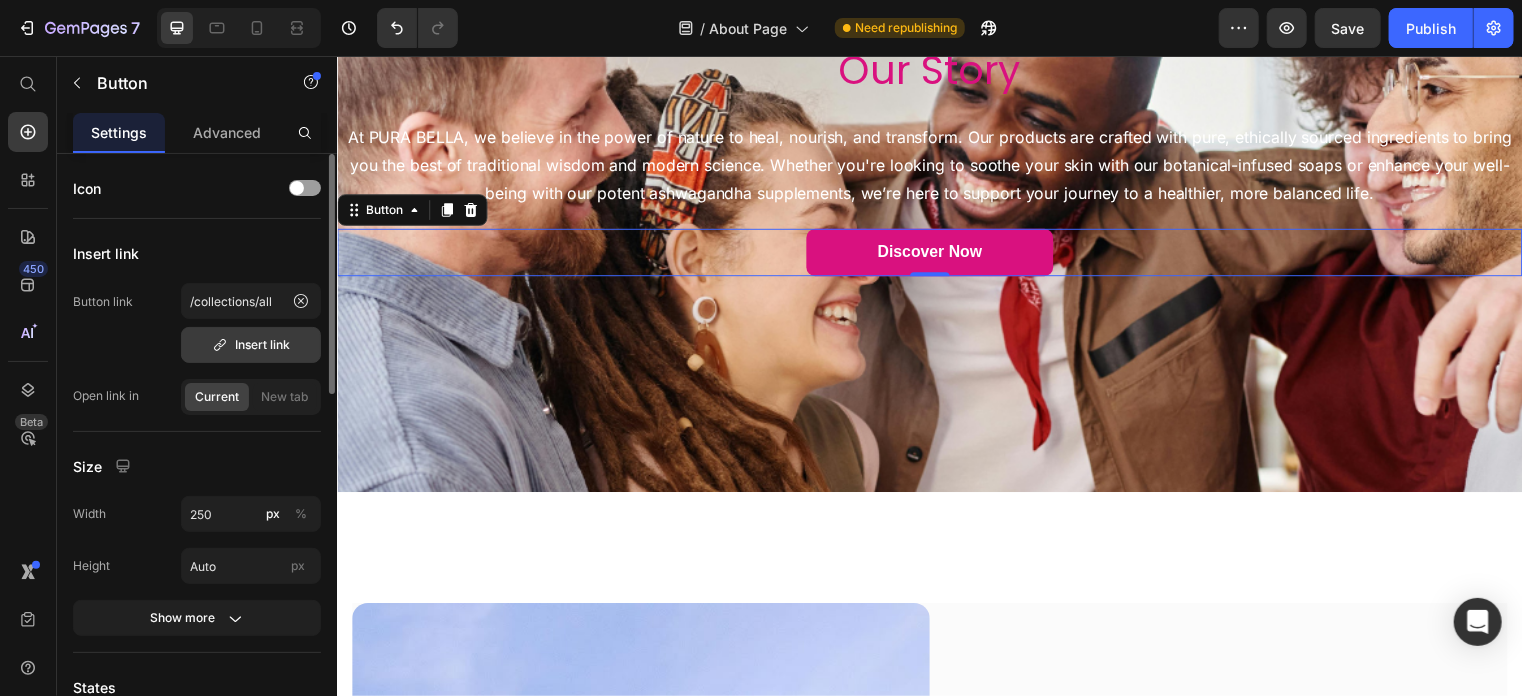 click on "Insert link" at bounding box center [251, 345] 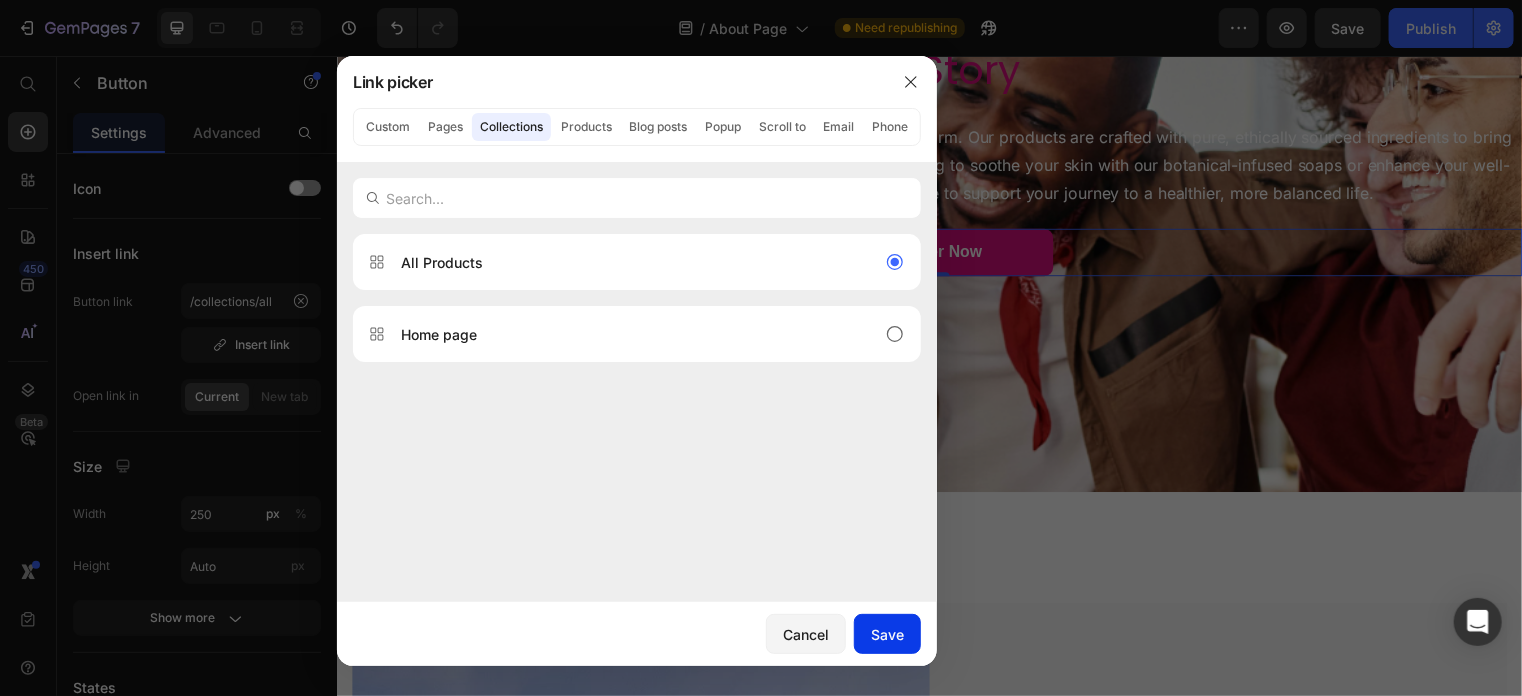 click on "Save" at bounding box center (887, 634) 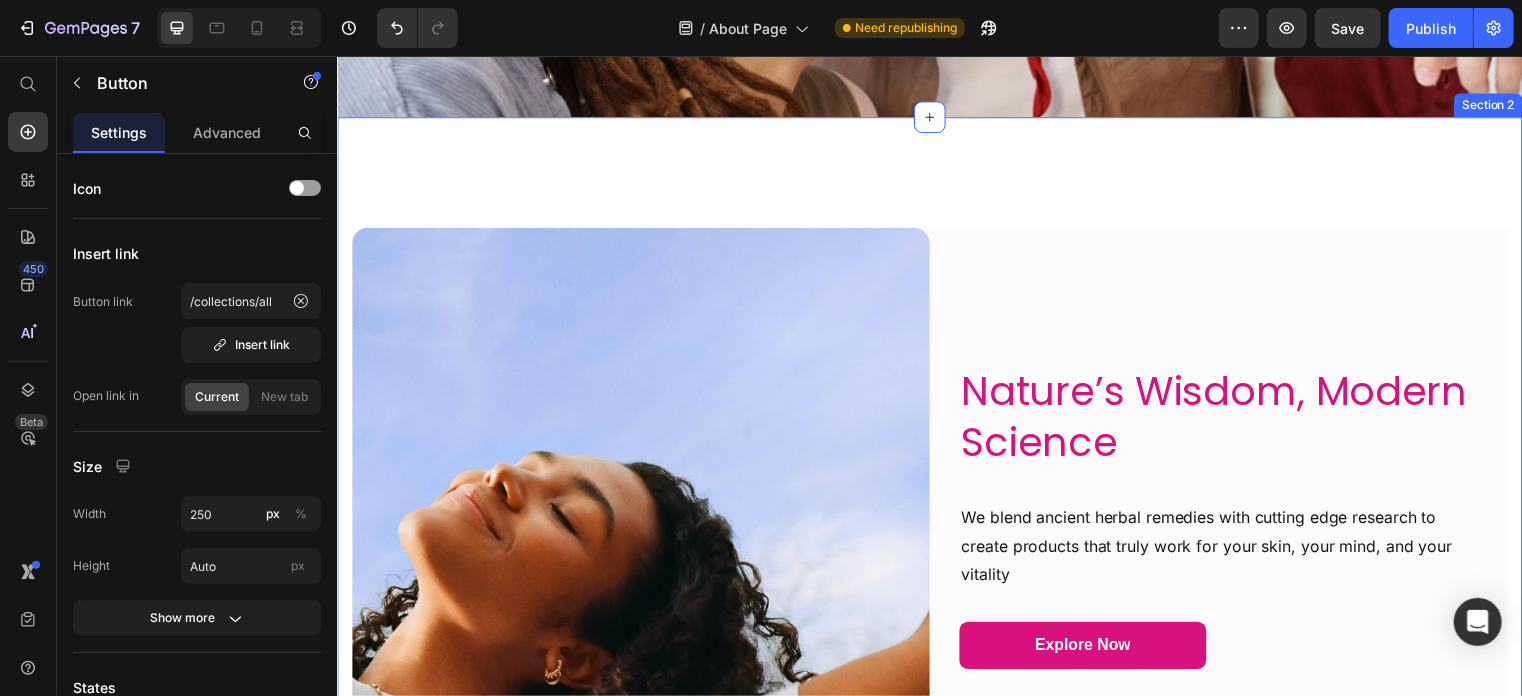 scroll, scrollTop: 797, scrollLeft: 0, axis: vertical 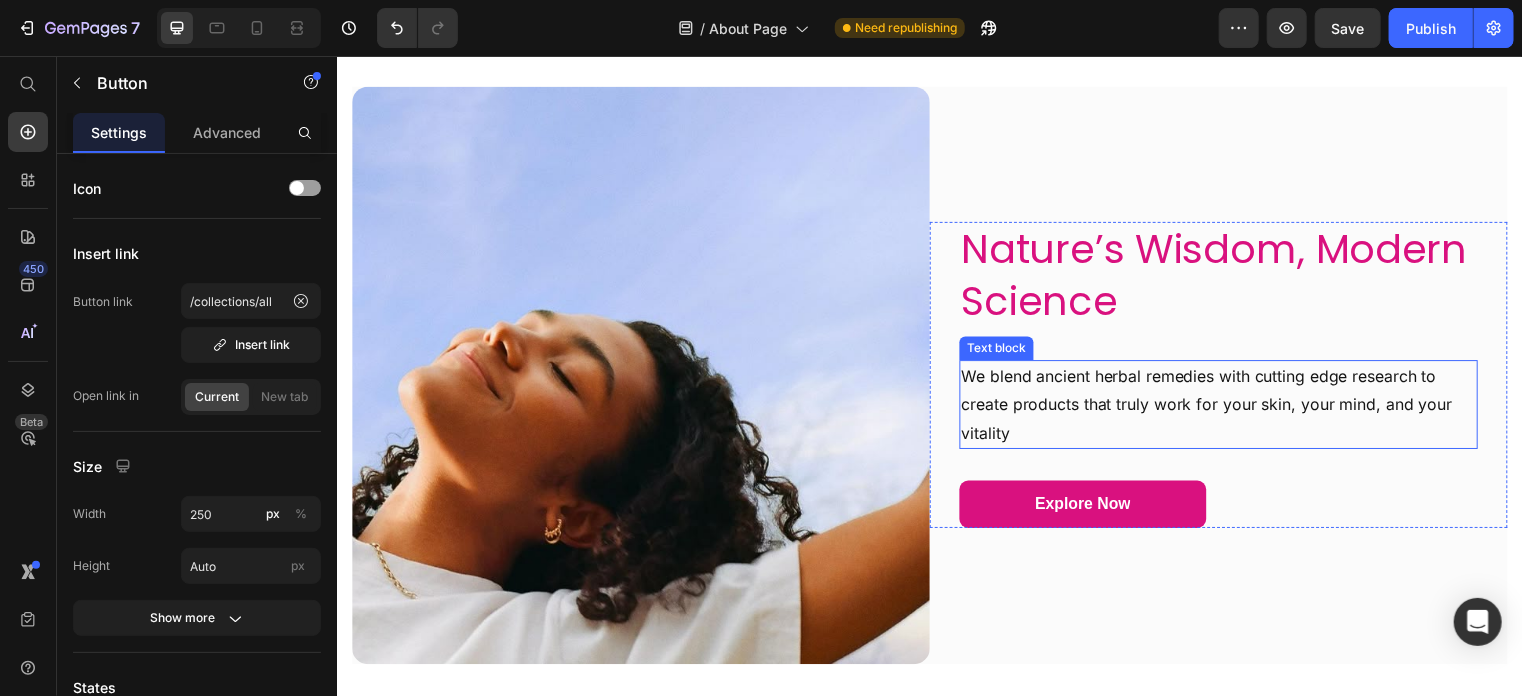 click on "We blend ancient herbal remedies with cutting edge research to create products that truly work for your skin, your mind, and your vitality" at bounding box center (1228, 408) 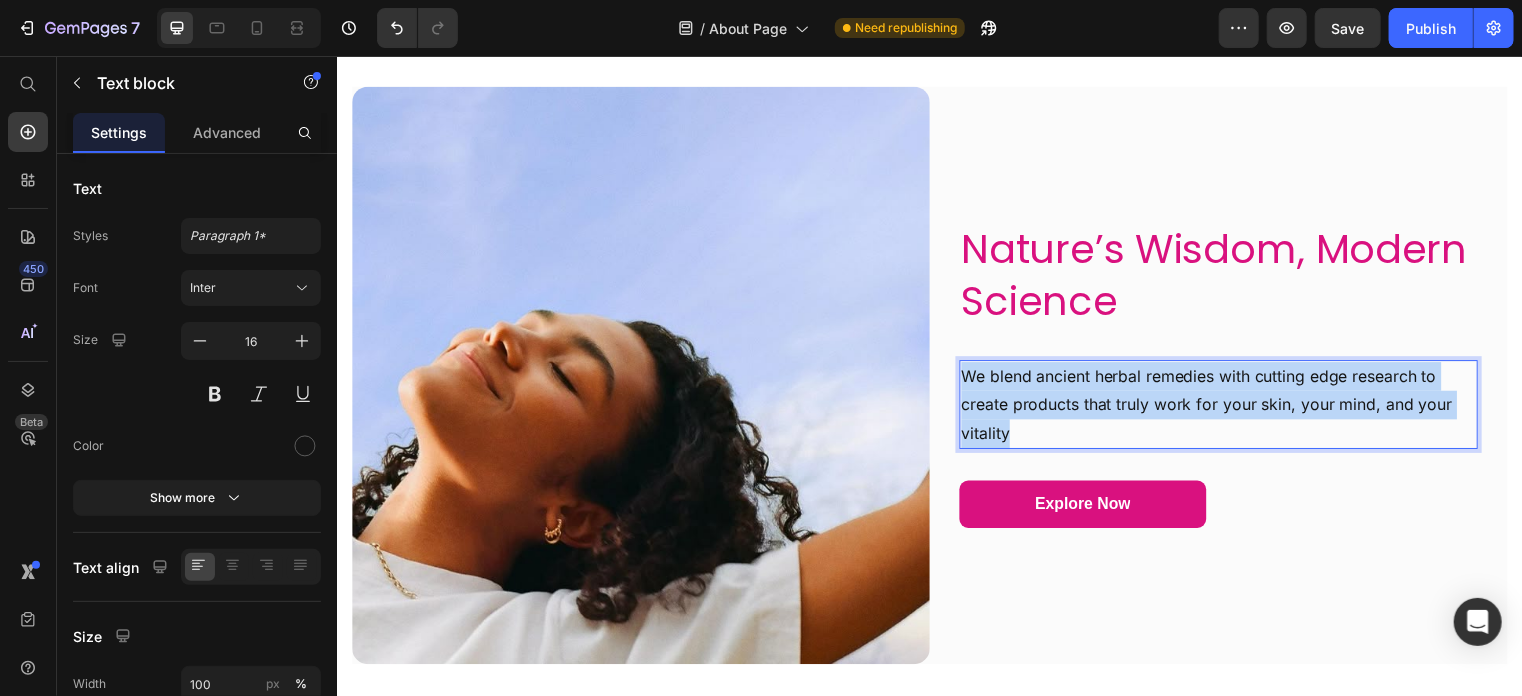 scroll, scrollTop: 783, scrollLeft: 0, axis: vertical 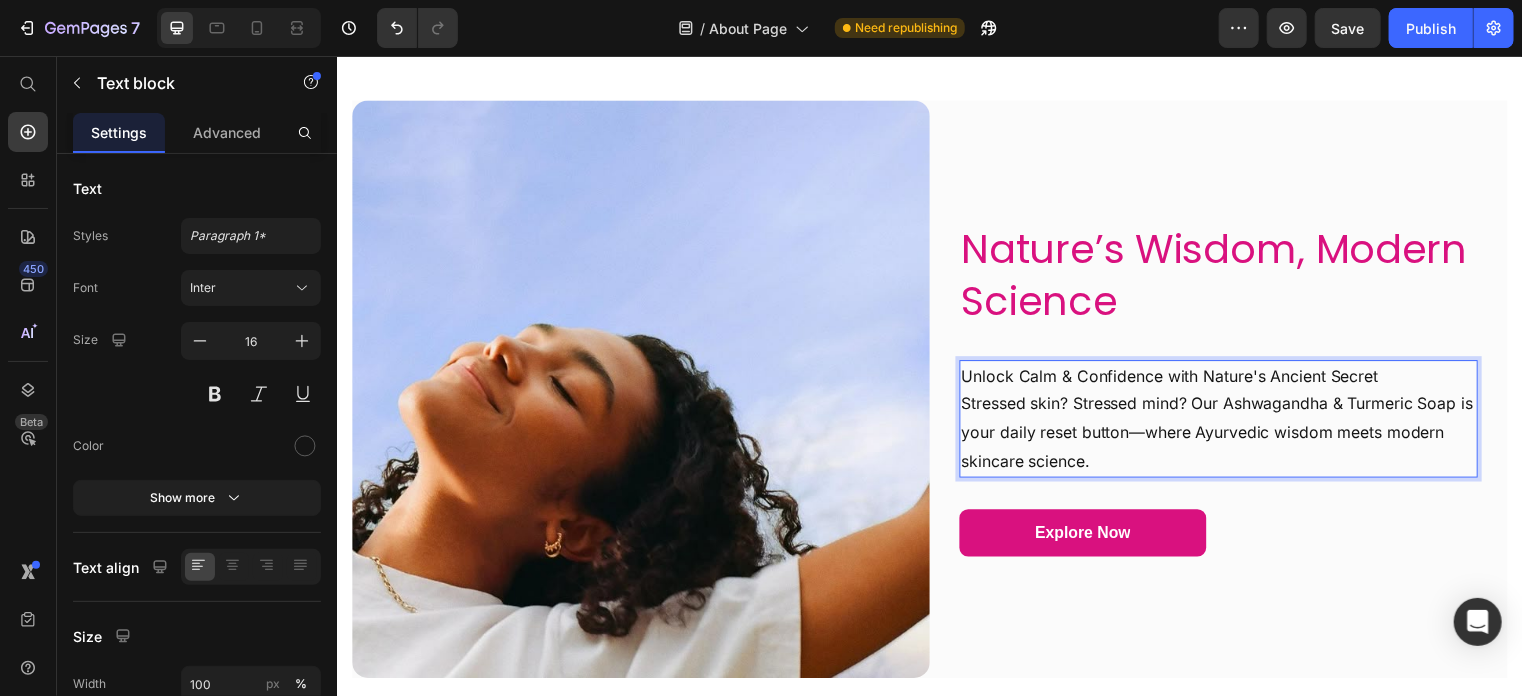 click on "Unlock Calm & Confidence with Nature's Ancient Secret"" at bounding box center (1228, 379) 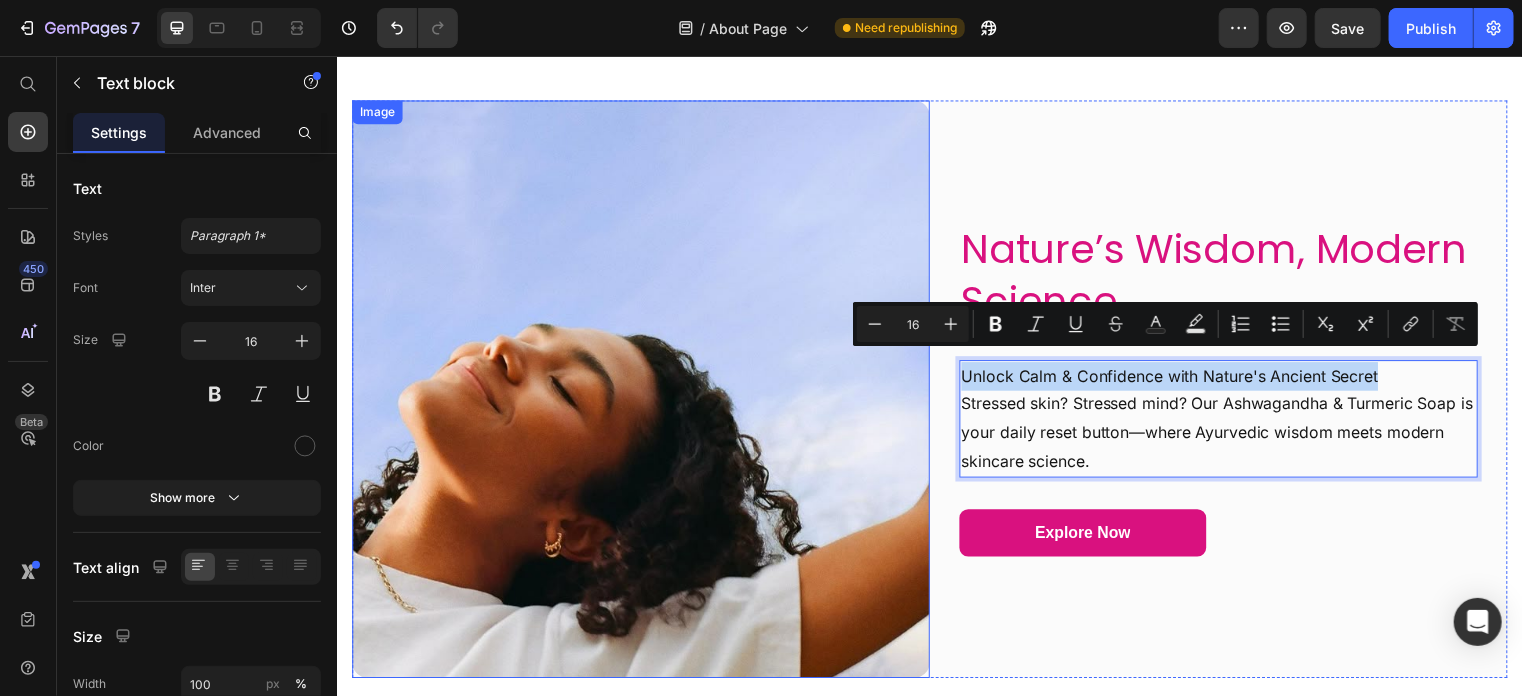 drag, startPoint x: 1414, startPoint y: 370, endPoint x: 921, endPoint y: 371, distance: 493.001 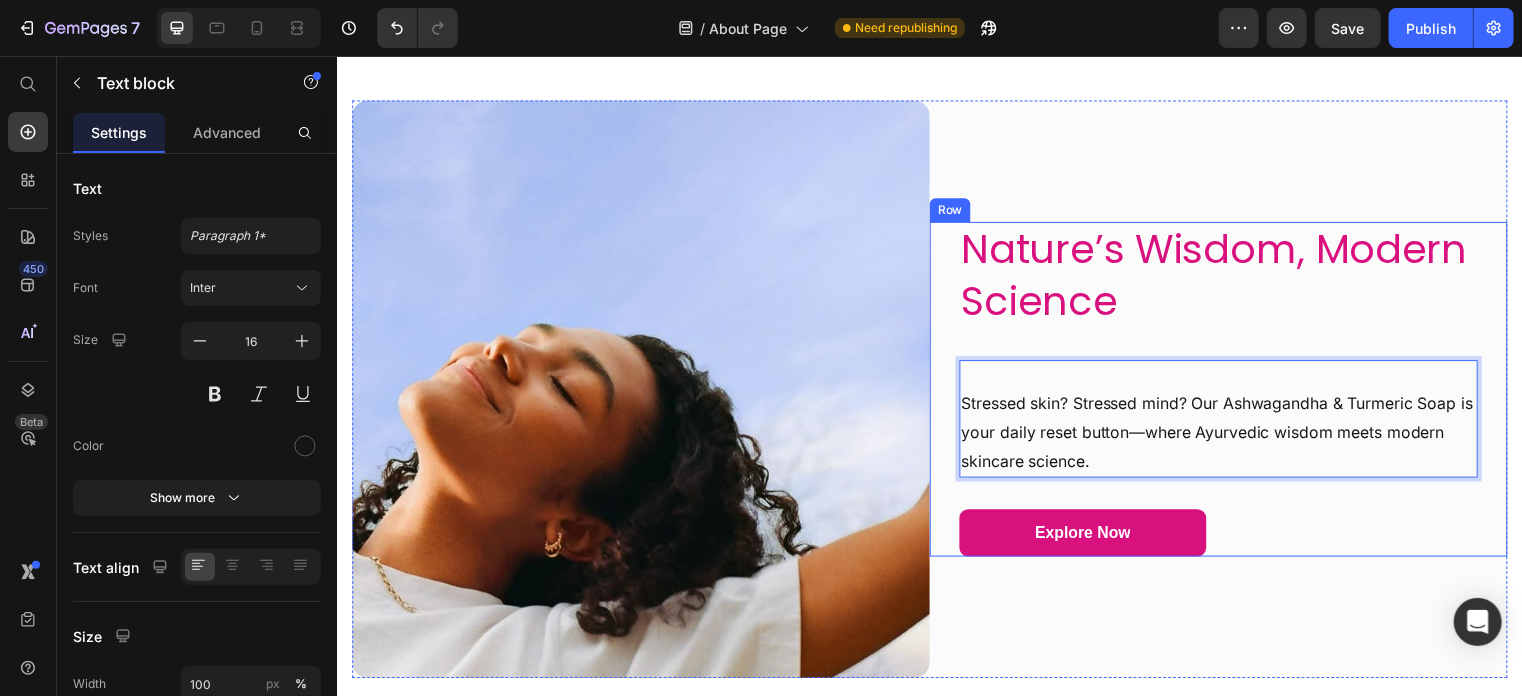 scroll, scrollTop: 797, scrollLeft: 0, axis: vertical 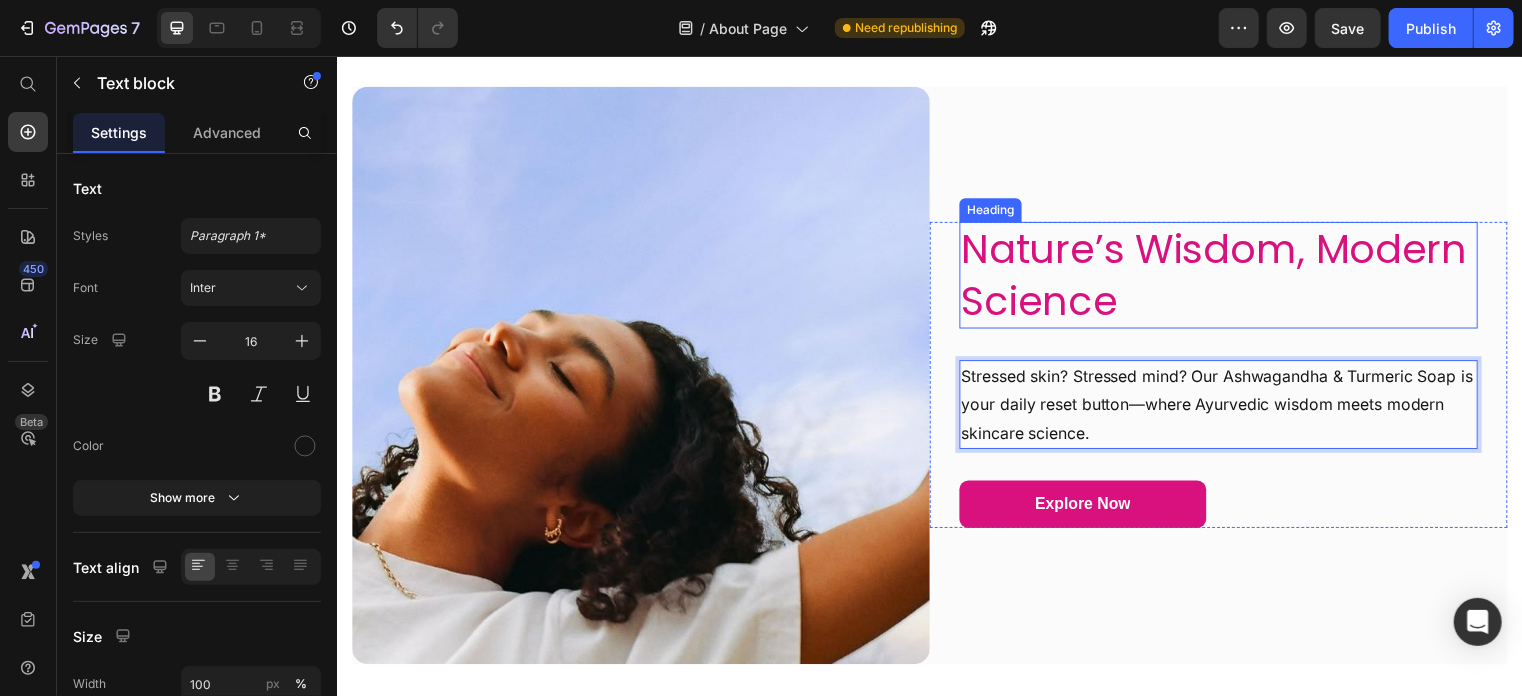 click on "Nature’s Wisdom, Modern Science" at bounding box center [1228, 277] 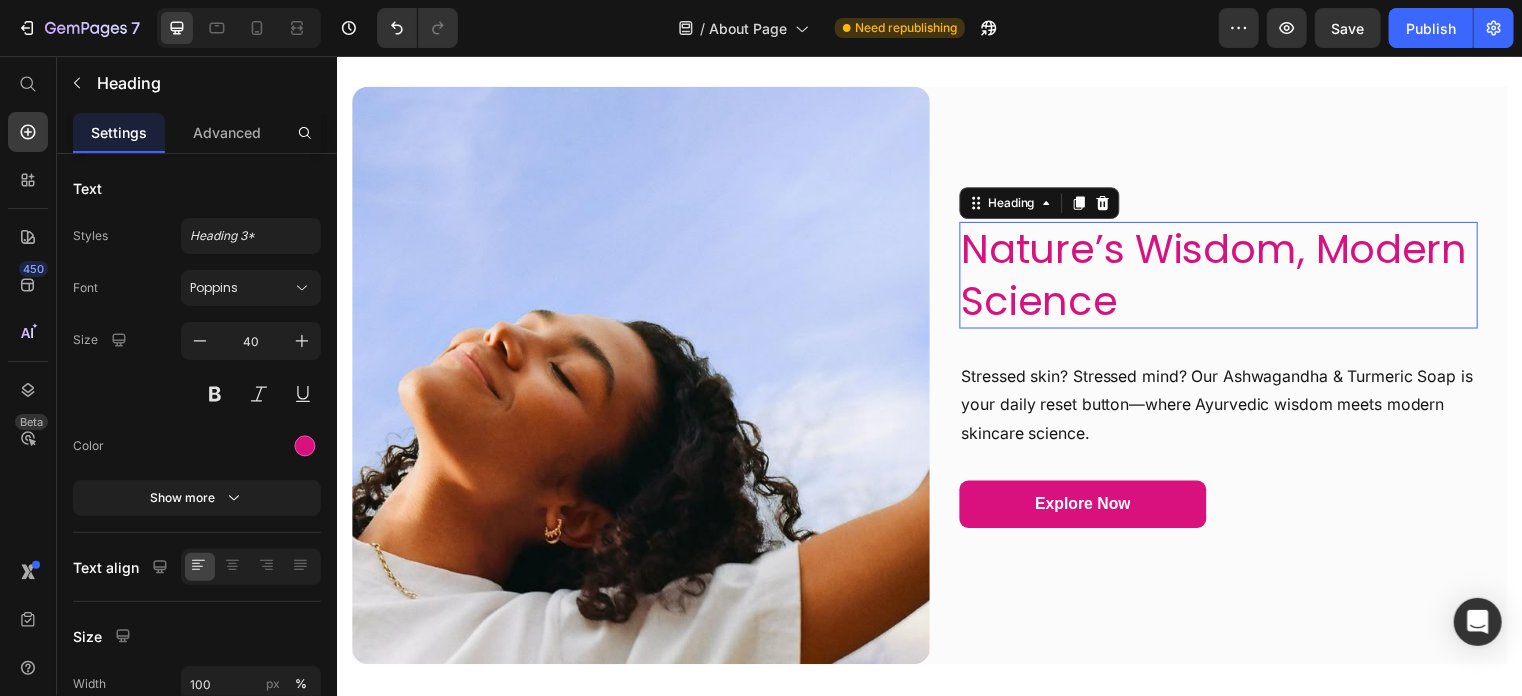 click on "Nature’s Wisdom, Modern Science" at bounding box center [1228, 277] 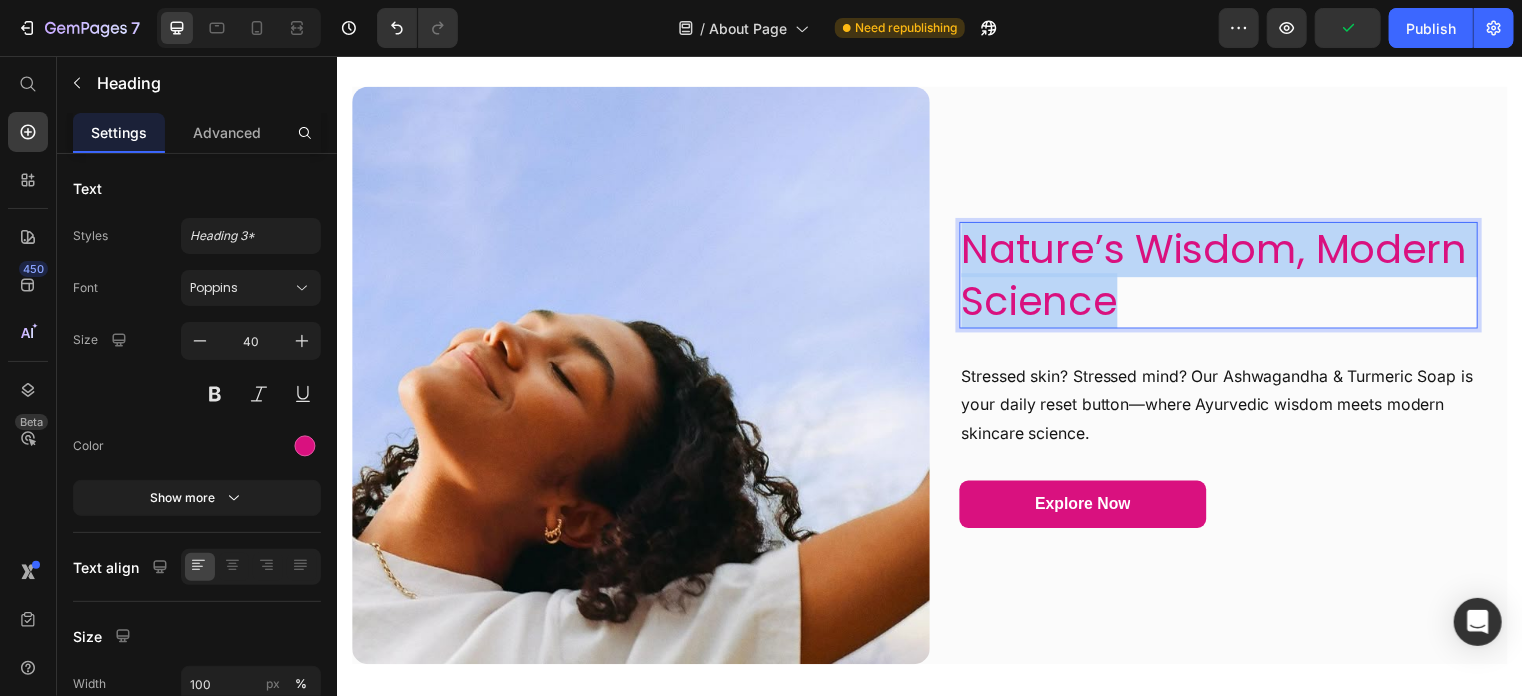 scroll, scrollTop: 771, scrollLeft: 0, axis: vertical 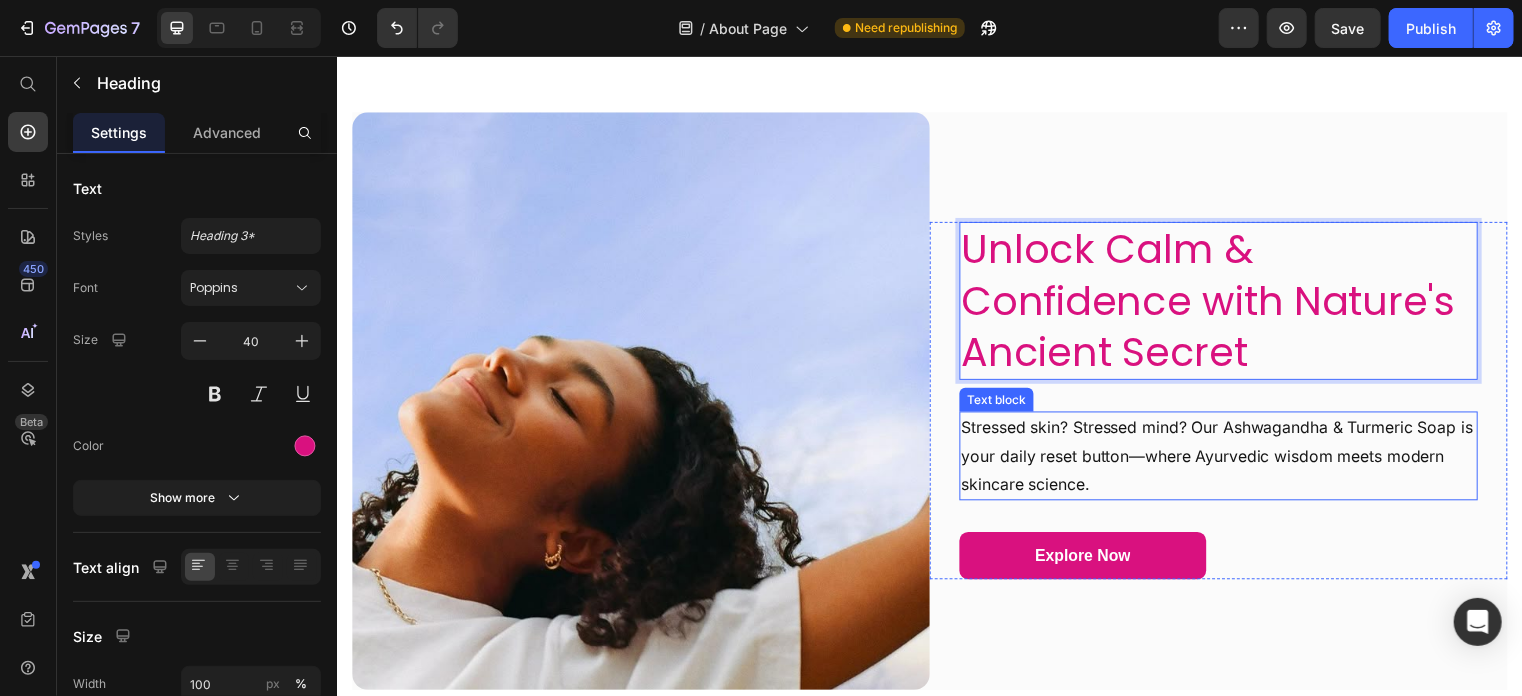 click on "Stressed skin? Stressed mind? Our Ashwagandha & Turmeric Soap is your daily reset button—where Ayurvedic wisdom meets modern skincare science." at bounding box center [1228, 460] 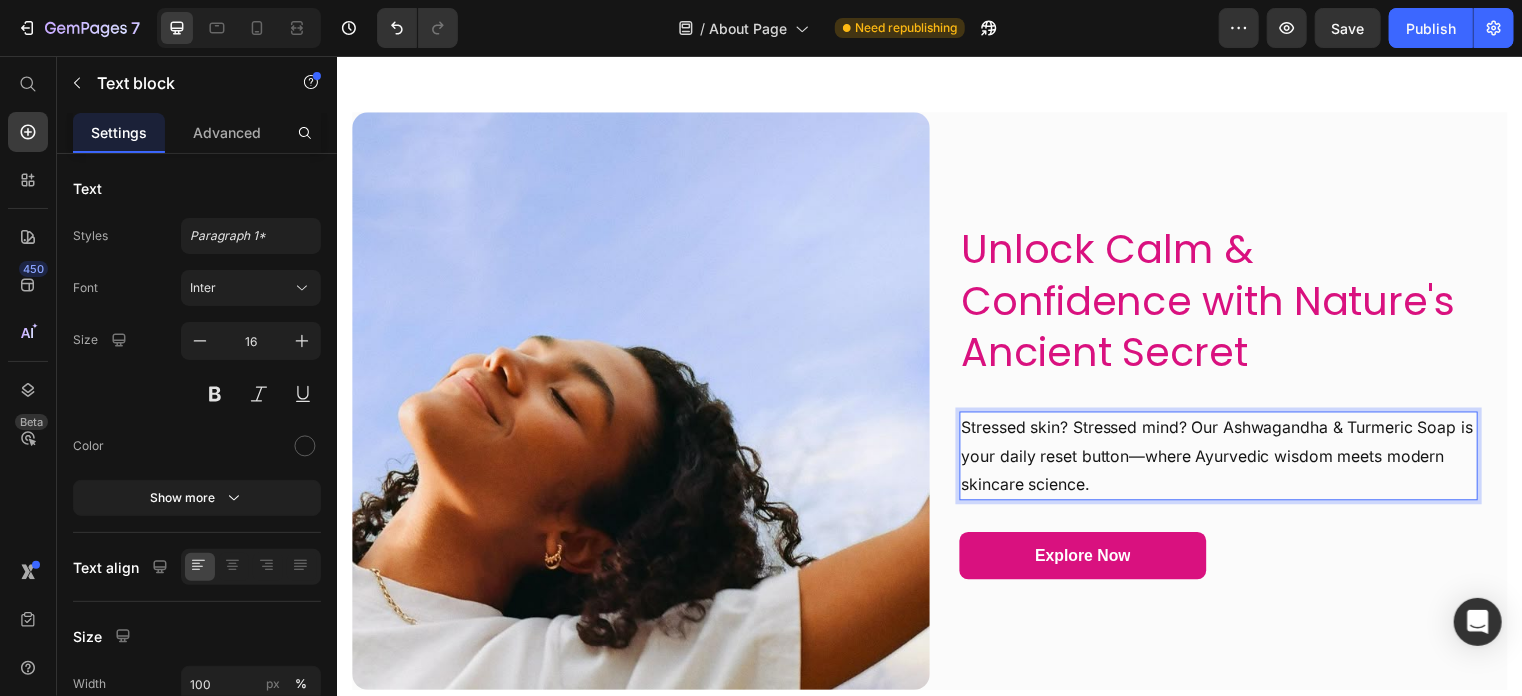 click on "Stressed skin? Stressed mind? Our Ashwagandha & Turmeric Soap is your daily reset button—where Ayurvedic wisdom meets modern skincare science." at bounding box center [1228, 460] 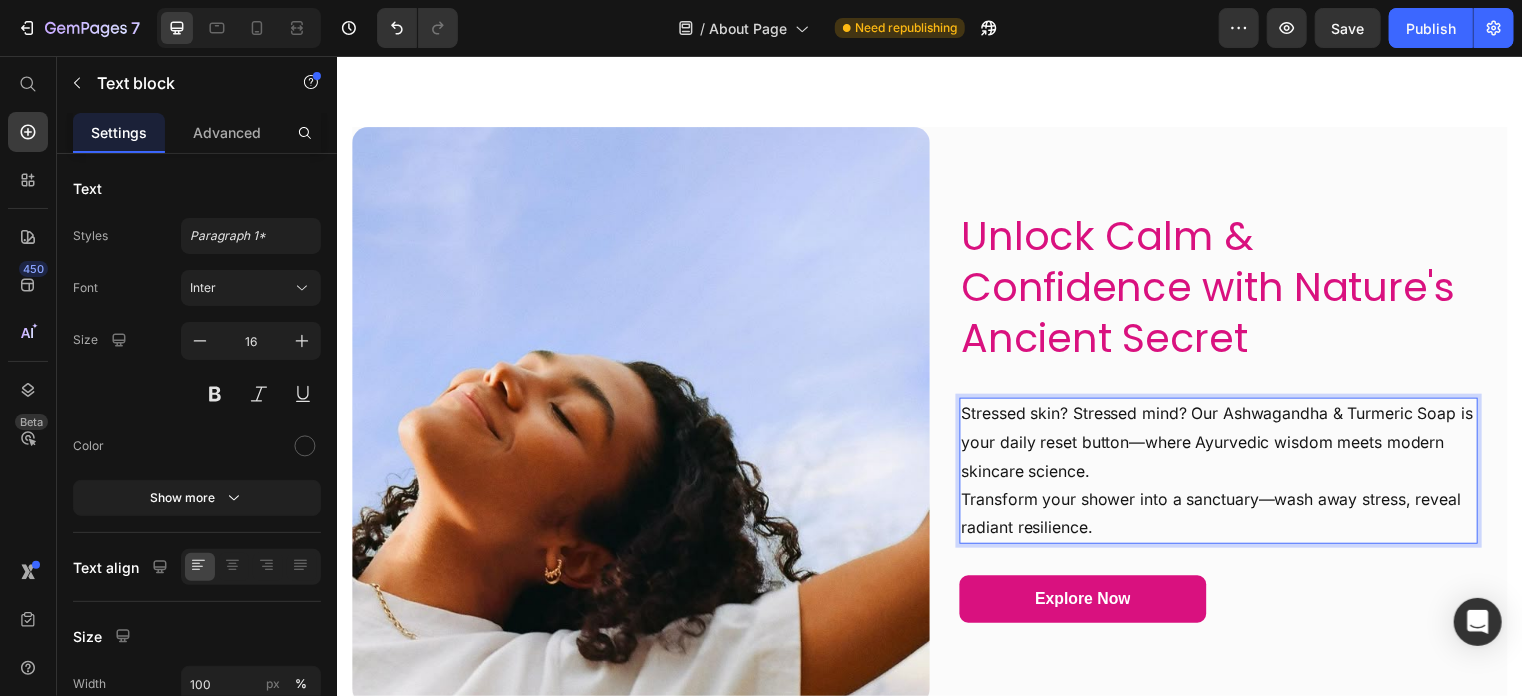 scroll, scrollTop: 742, scrollLeft: 0, axis: vertical 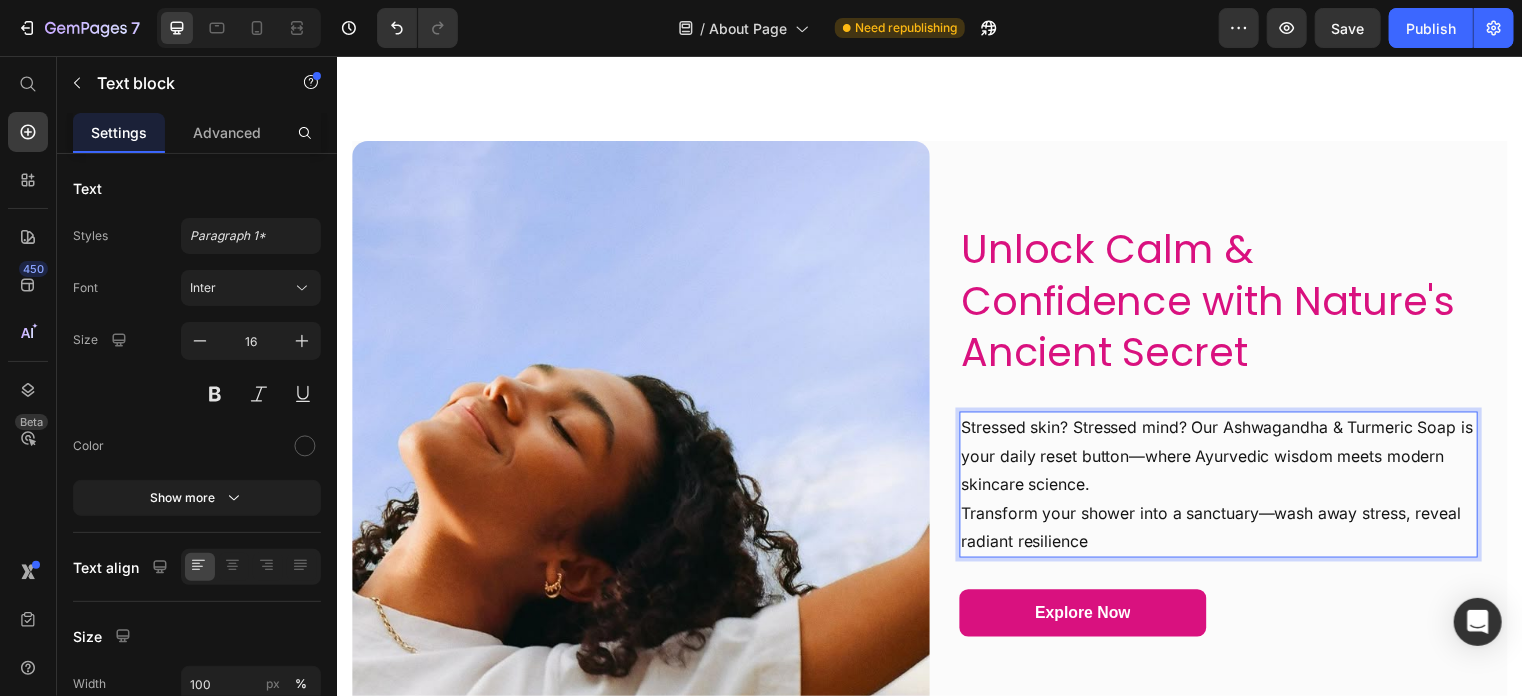 click on "Transform your shower into a sanctuary—wash away stress, reveal radiant resilience" at bounding box center (1228, 533) 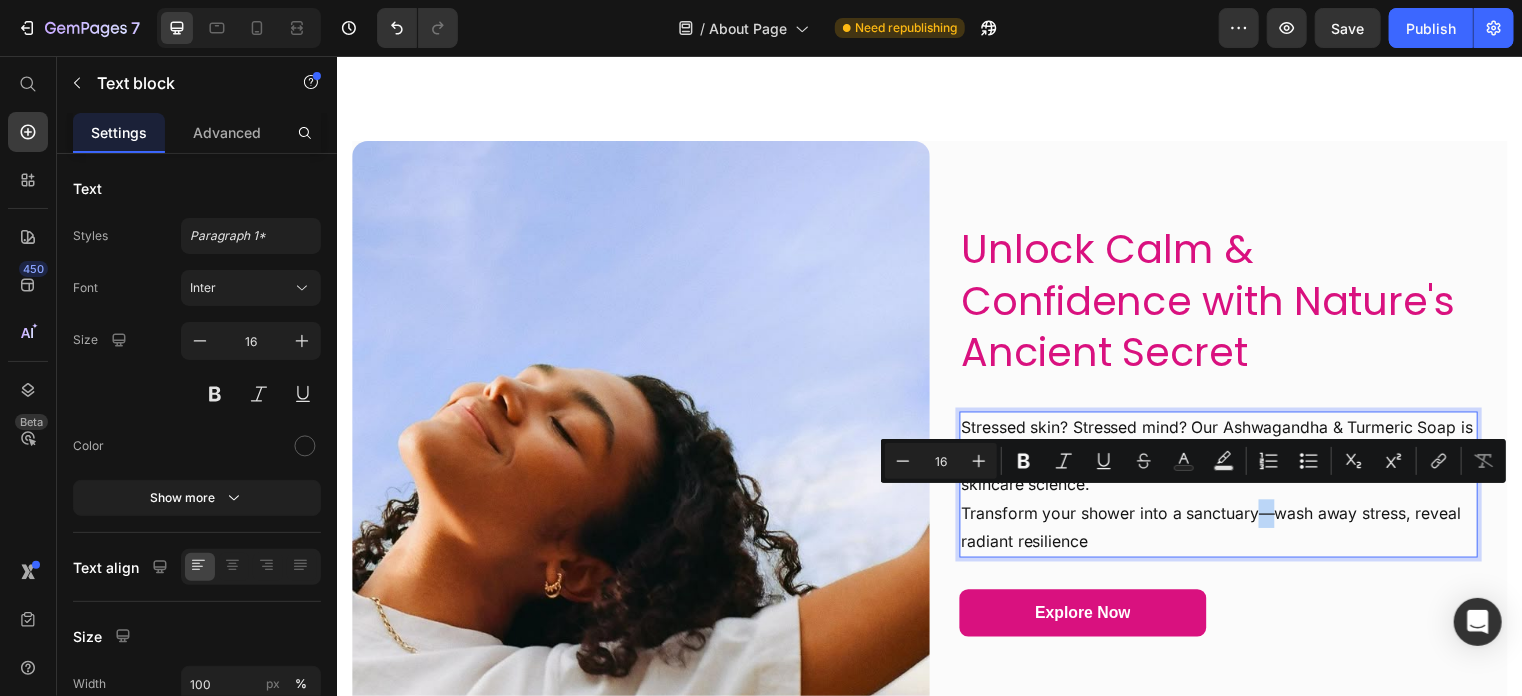drag, startPoint x: 1262, startPoint y: 504, endPoint x: 1277, endPoint y: 501, distance: 15.297058 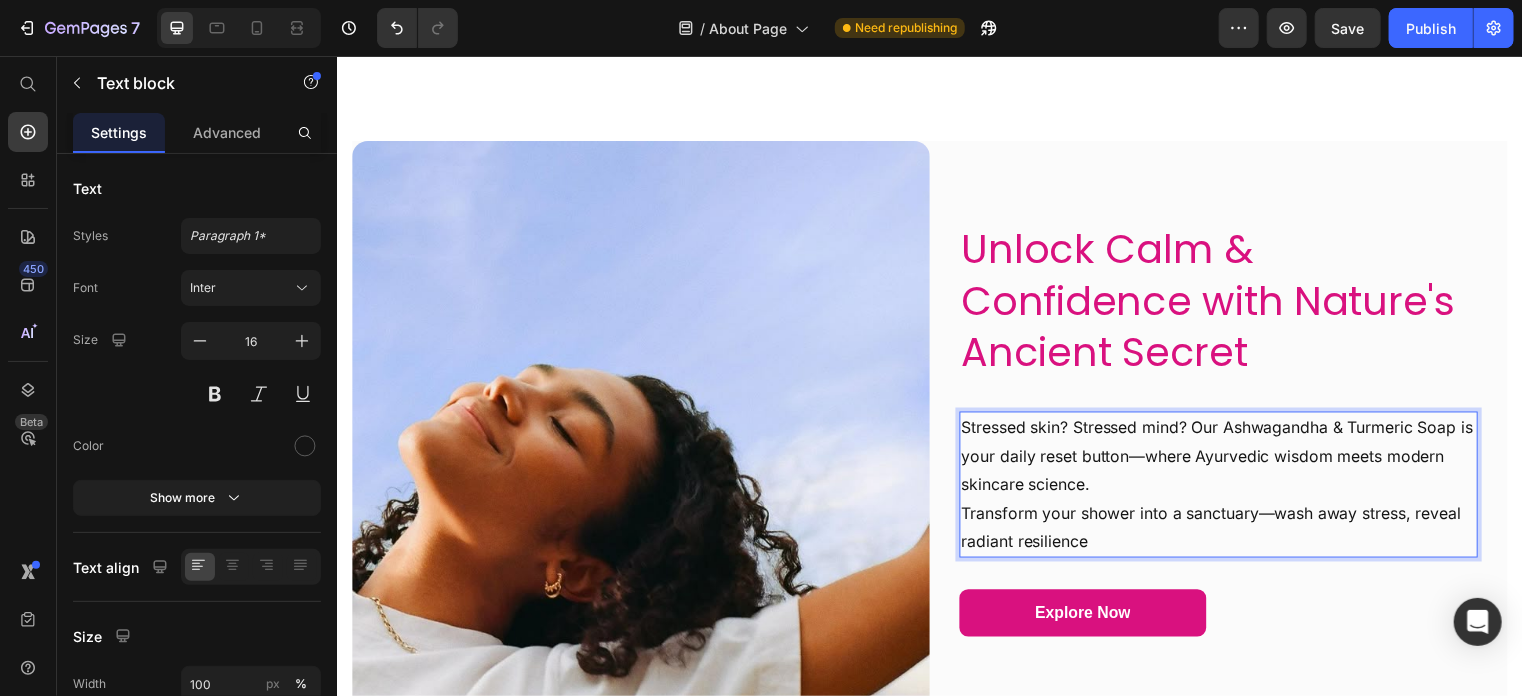 click on "Transform your shower into a sanctuary—wash away stress, reveal radiant resilience" at bounding box center [1228, 533] 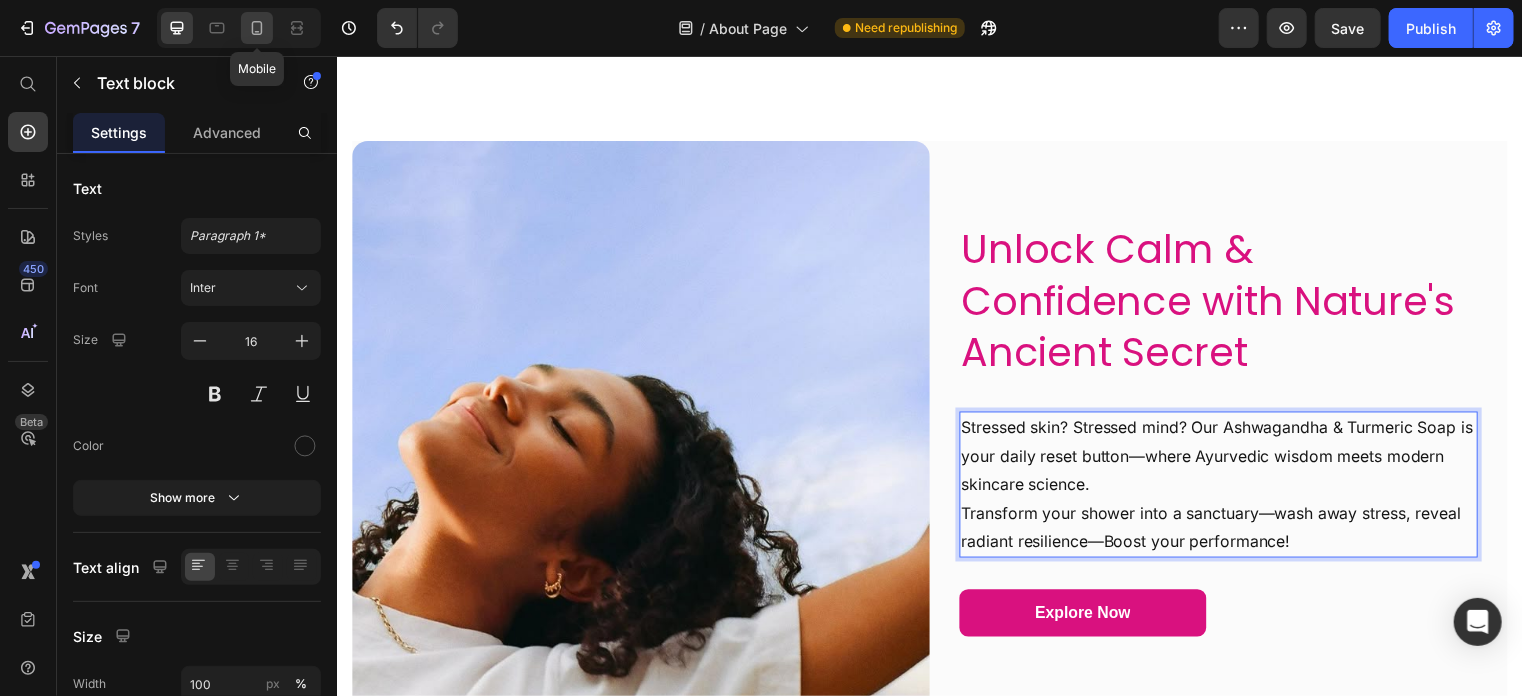 drag, startPoint x: 256, startPoint y: 38, endPoint x: 237, endPoint y: 39, distance: 19.026299 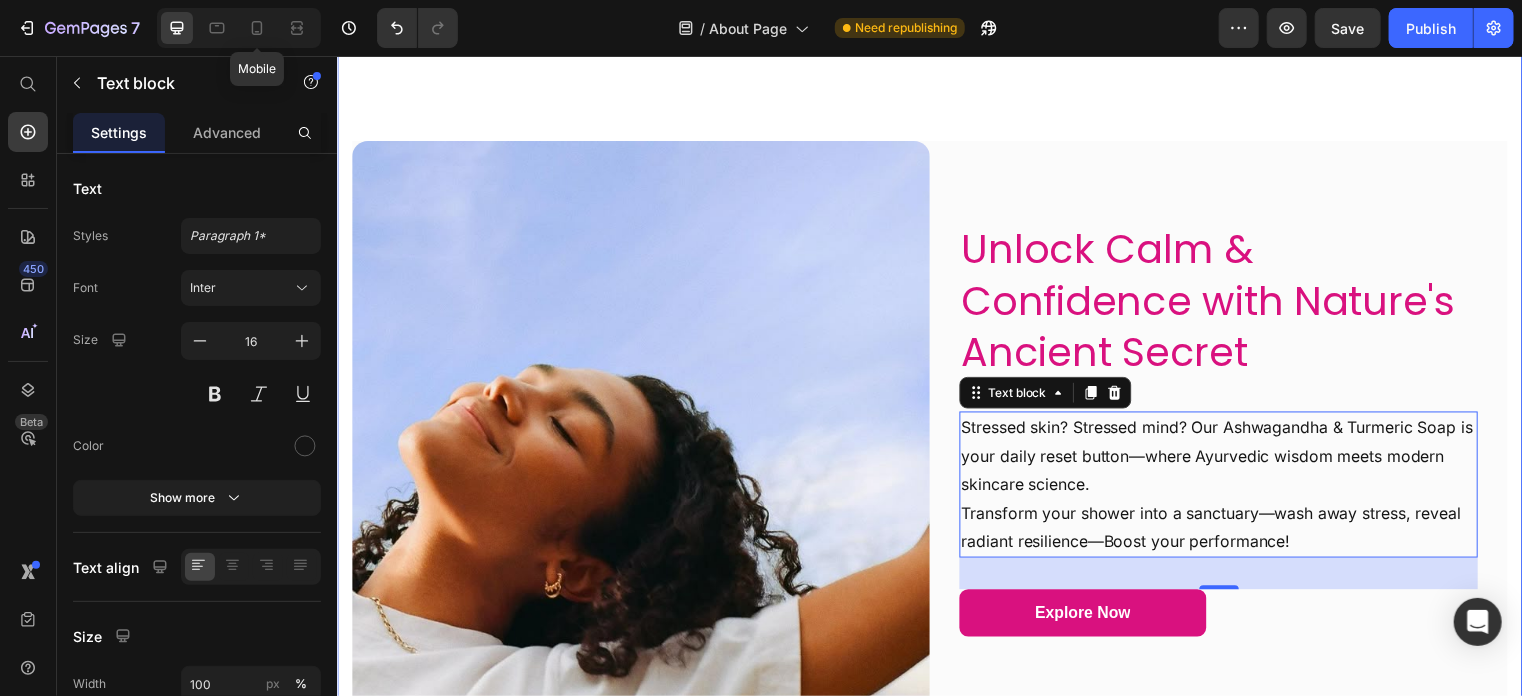 type on "14" 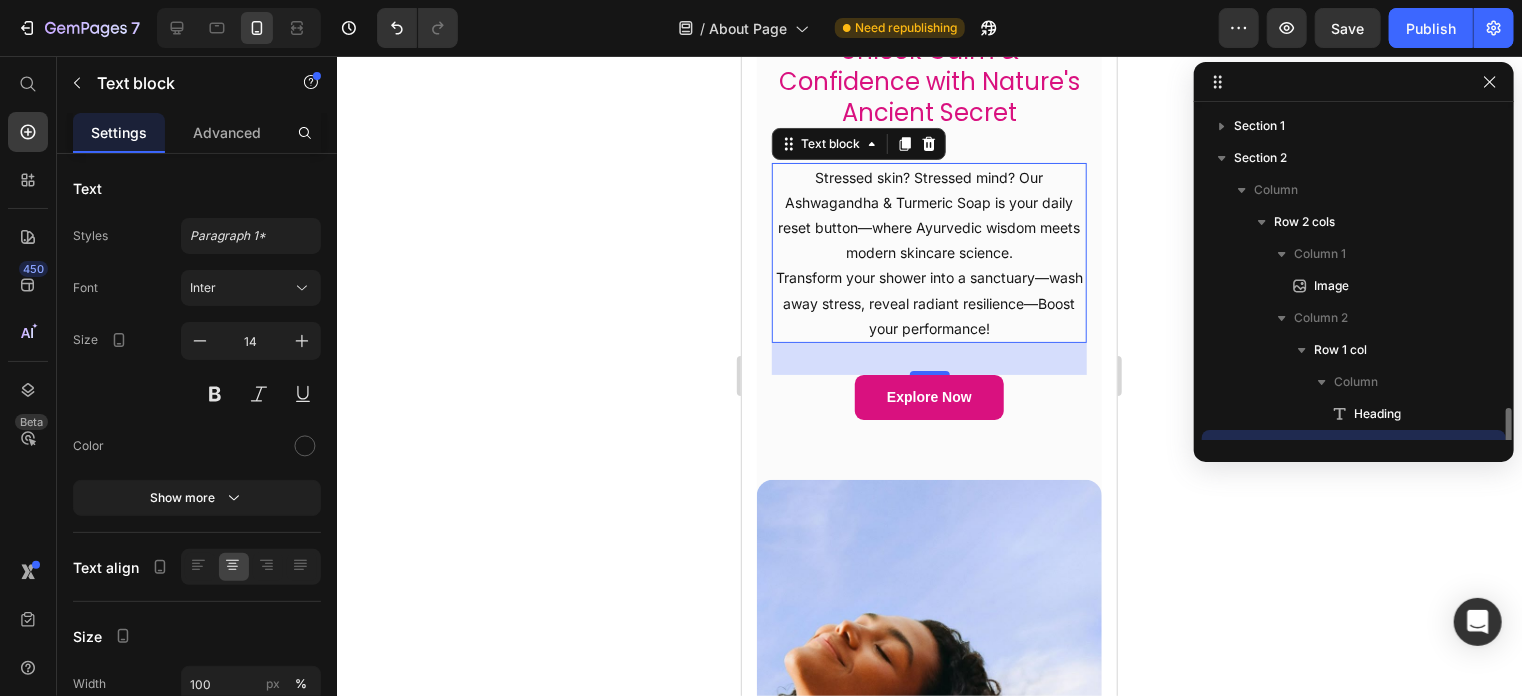 scroll, scrollTop: 181, scrollLeft: 0, axis: vertical 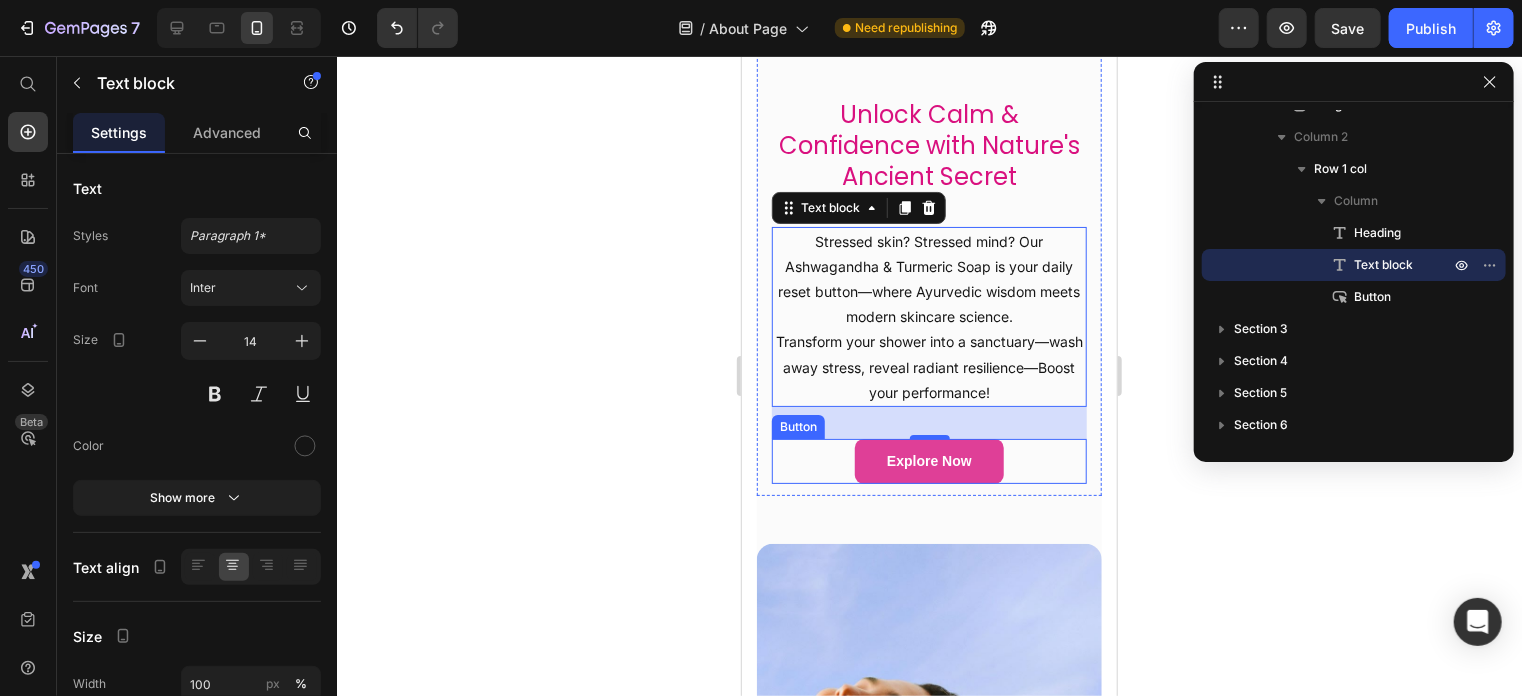 click on "Explore Now" at bounding box center (928, 460) 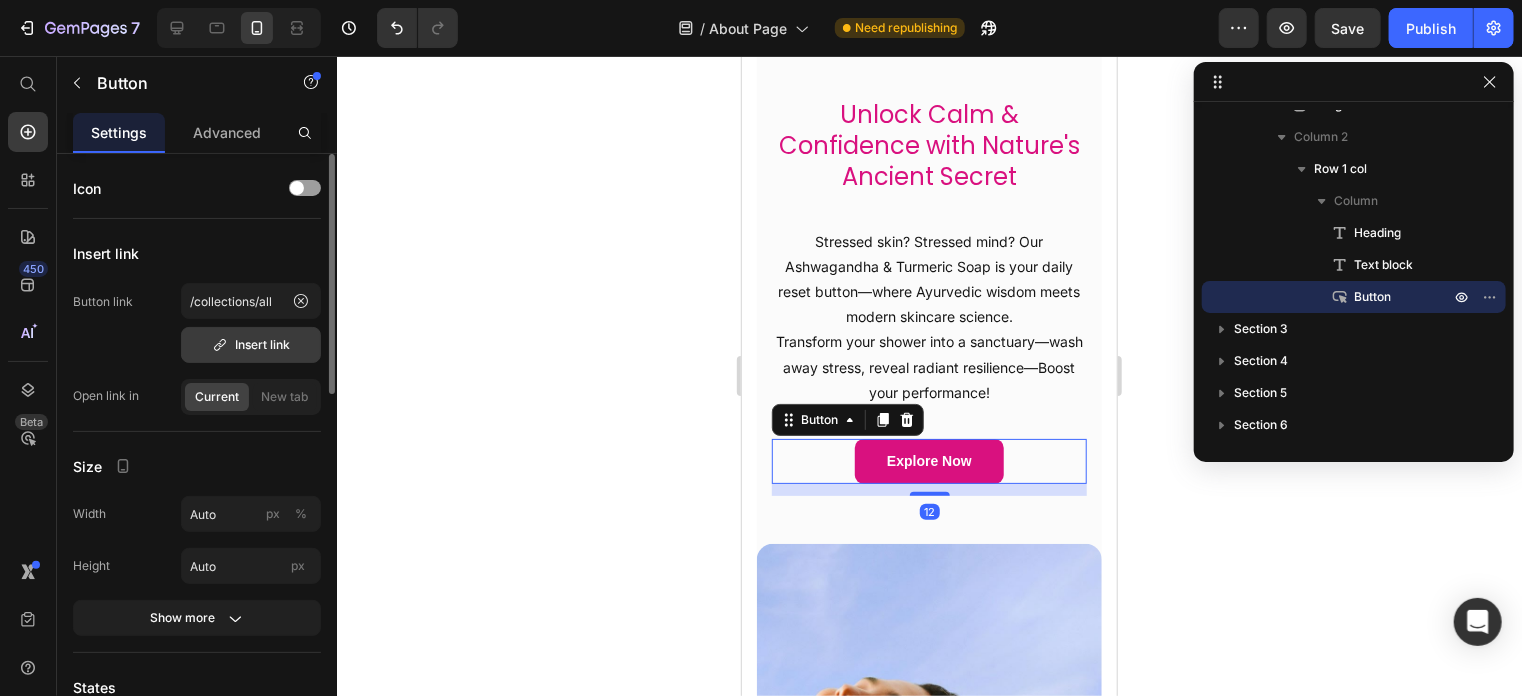click on "Insert link" at bounding box center (251, 345) 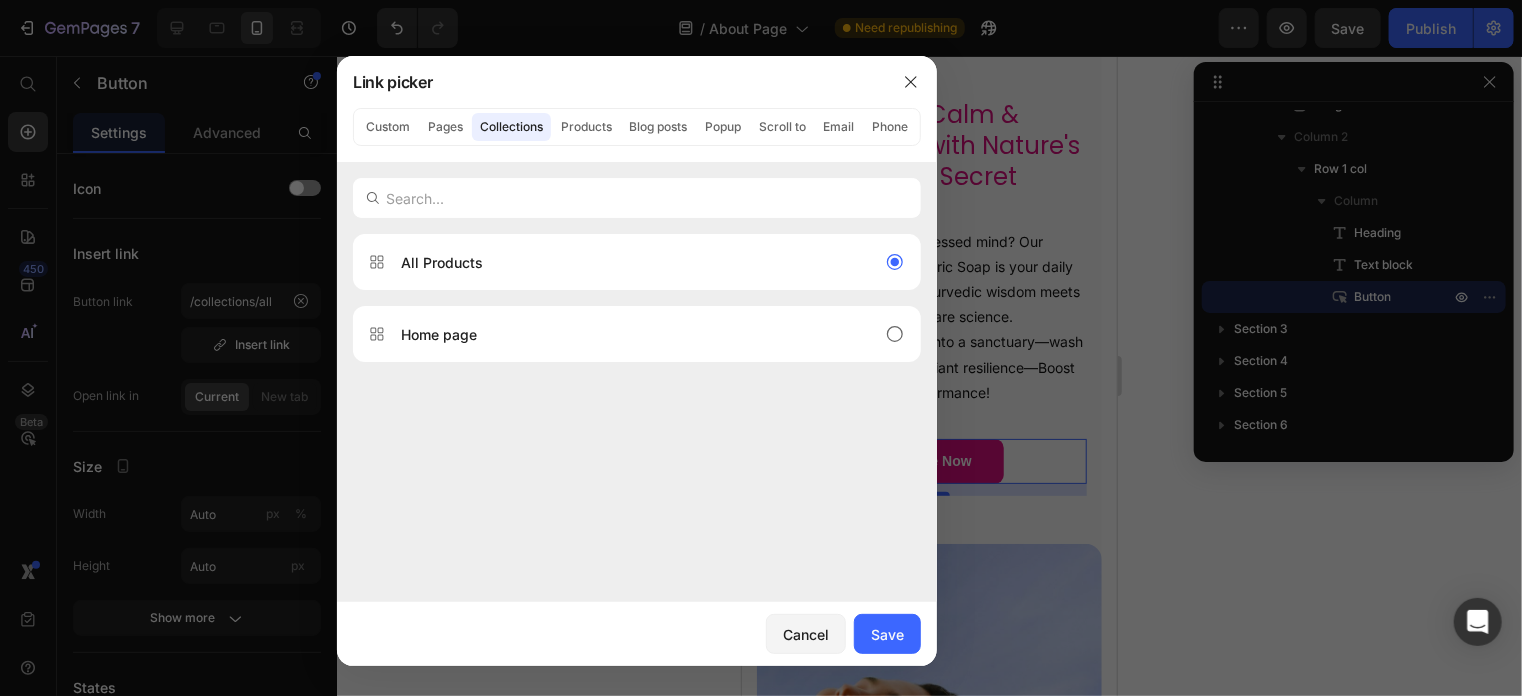 click at bounding box center (761, 348) 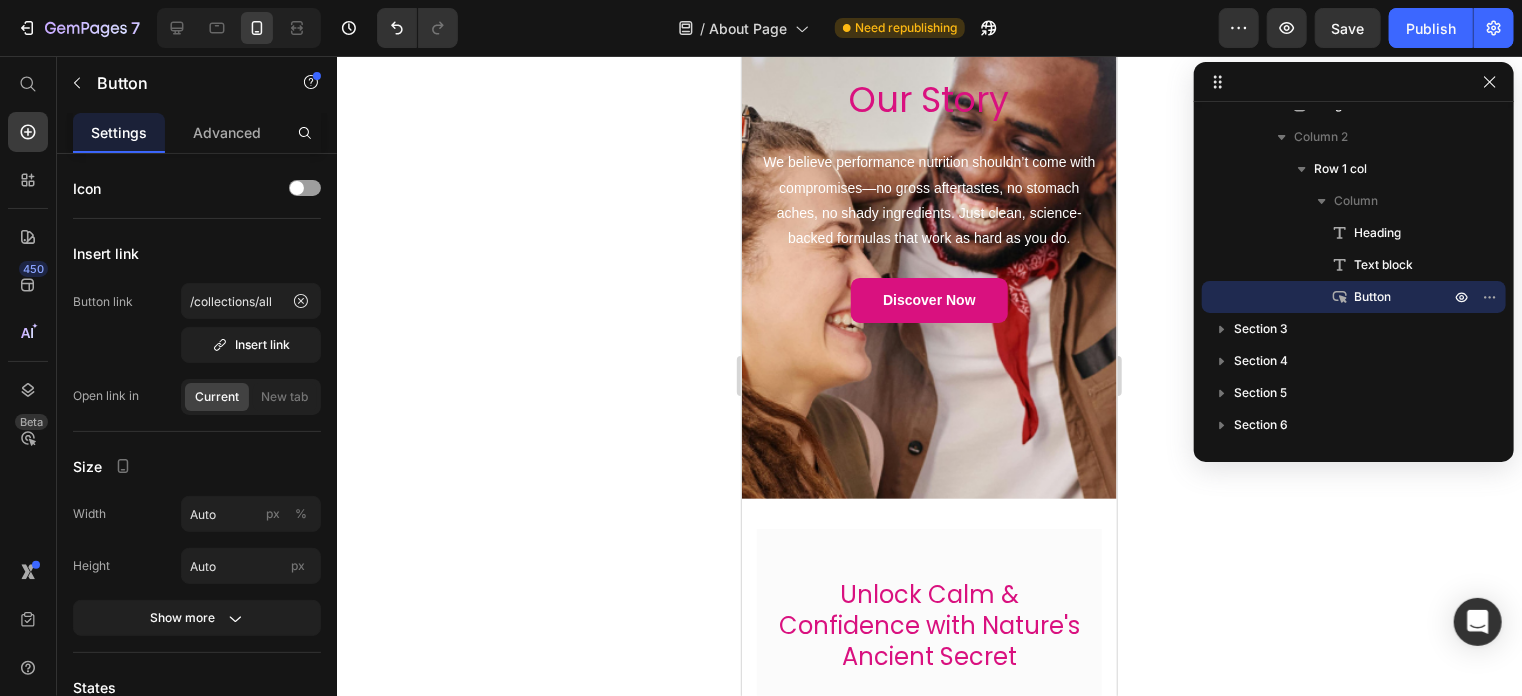 scroll, scrollTop: 0, scrollLeft: 0, axis: both 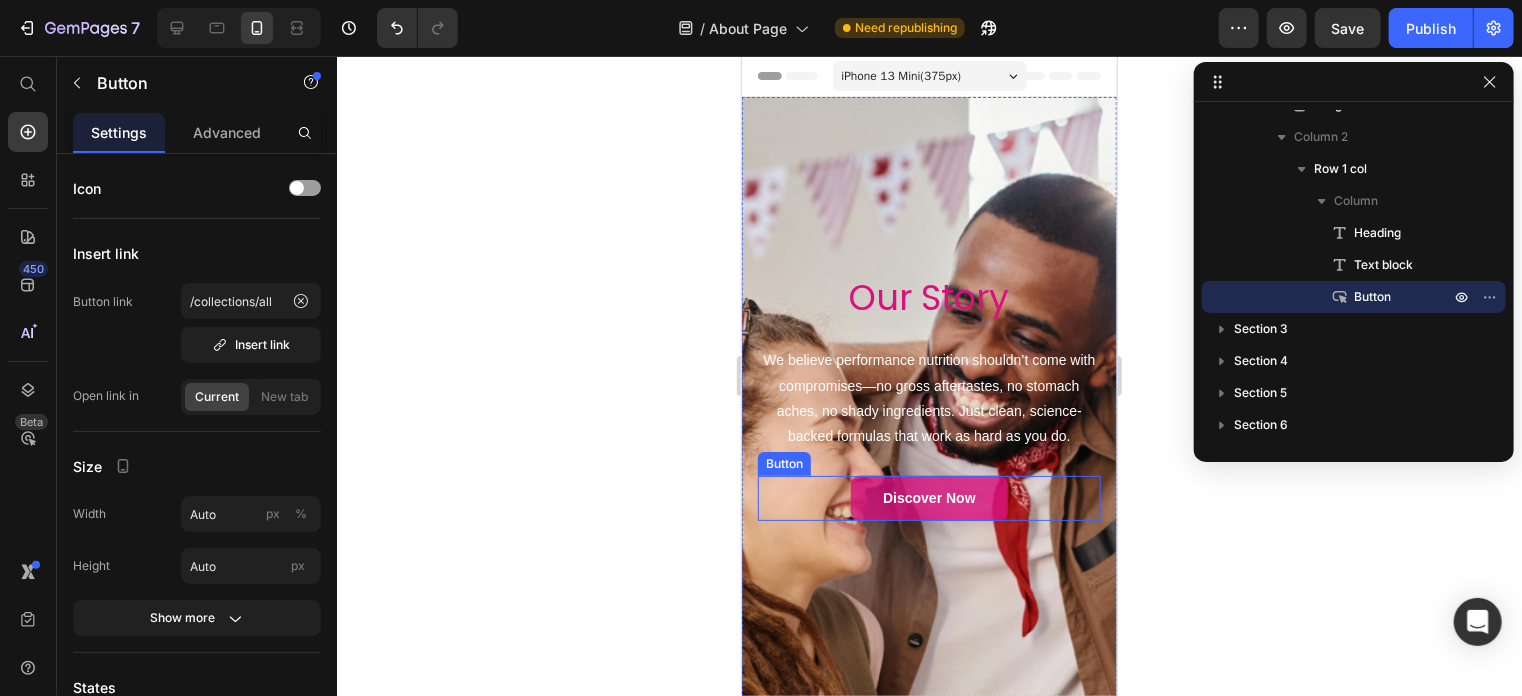 click on "discover now" at bounding box center (928, 497) 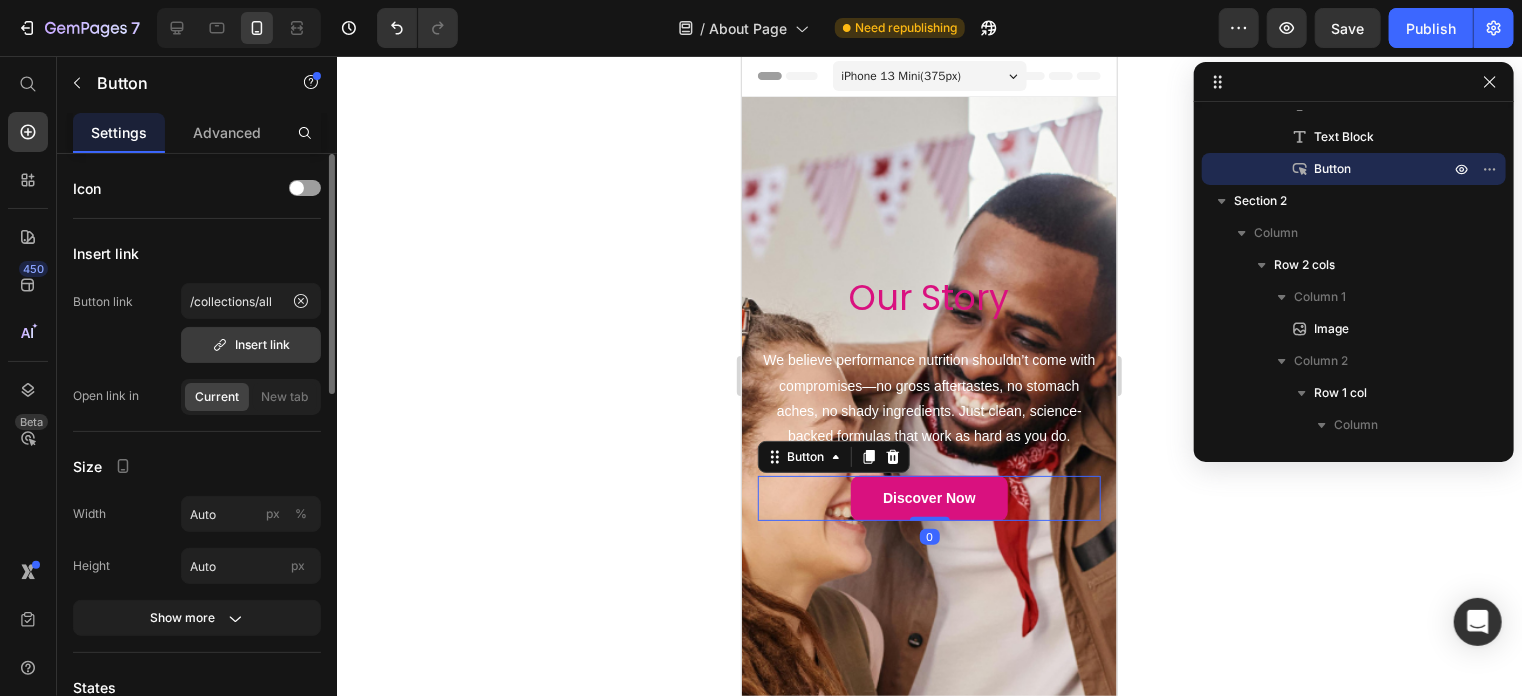 click on "Insert link" at bounding box center (251, 345) 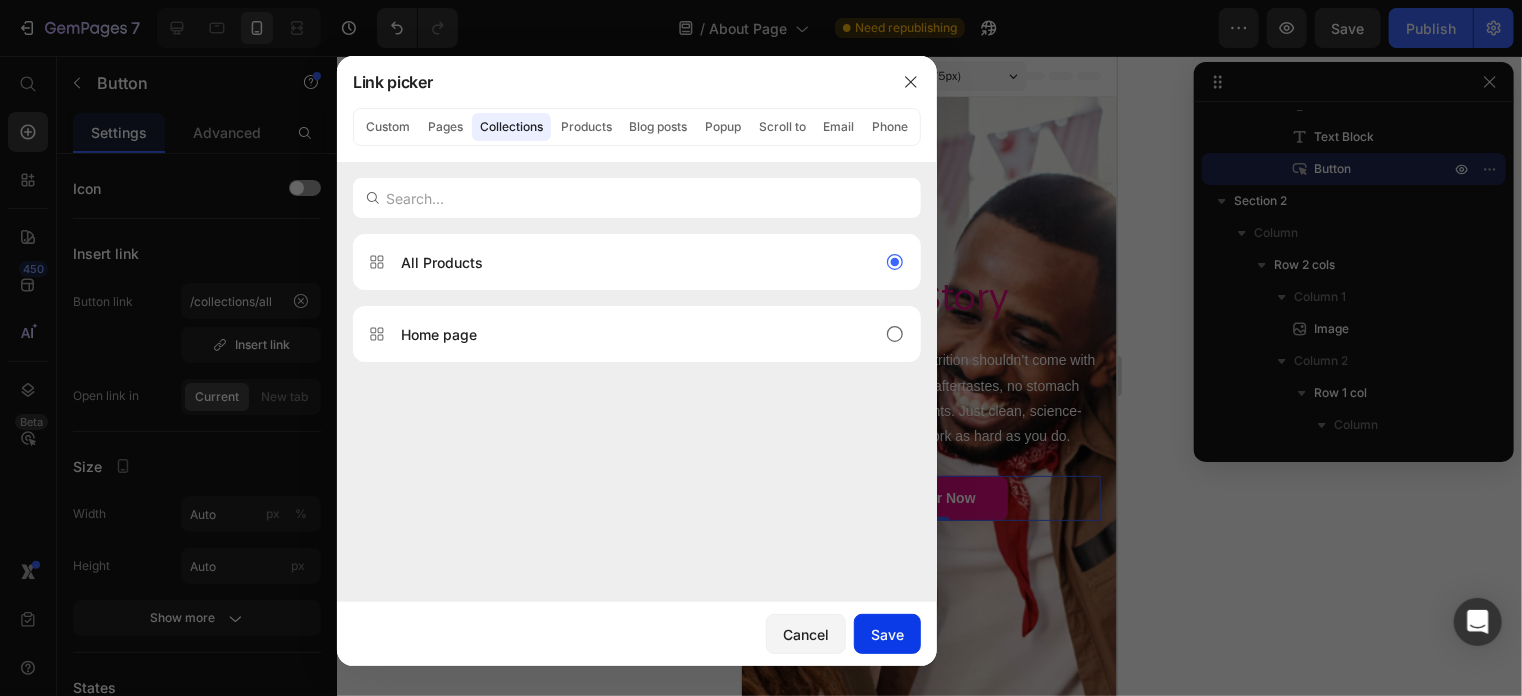 click on "Save" 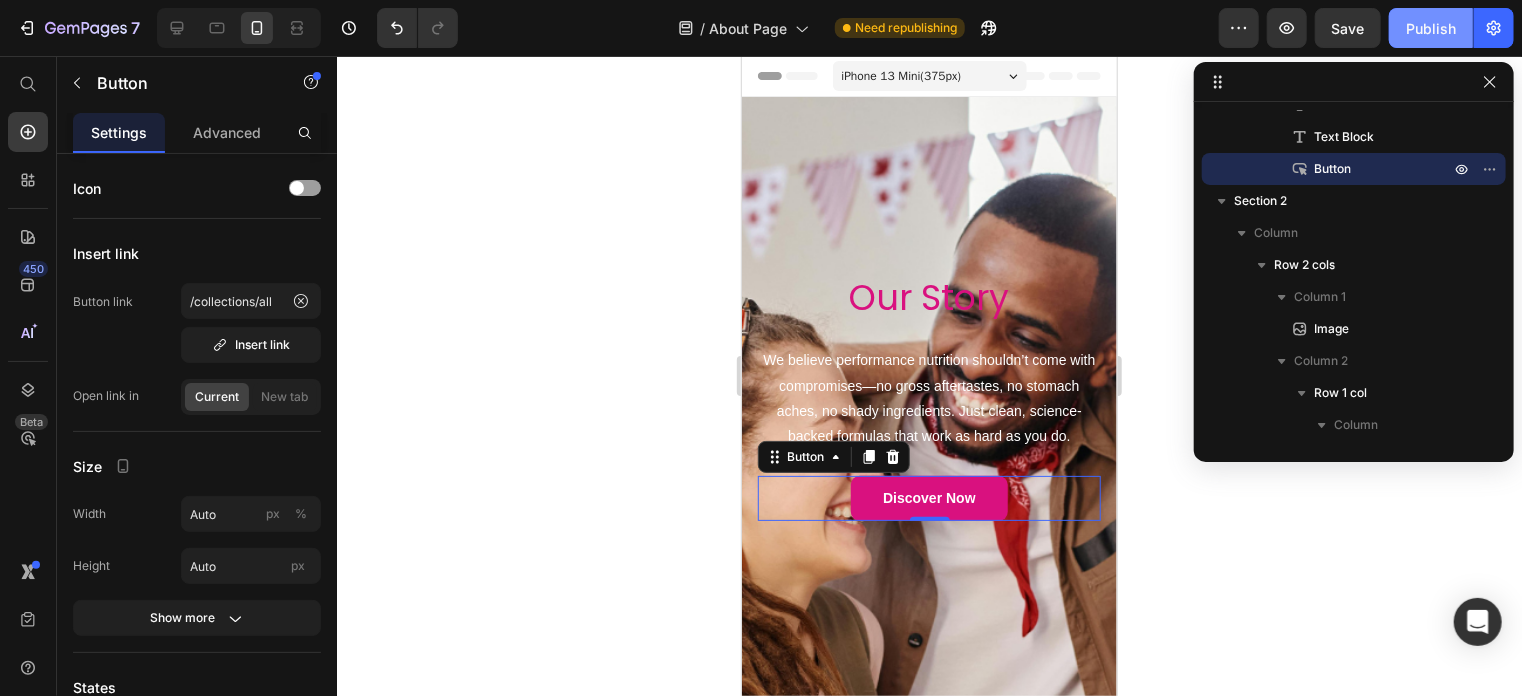 click on "Publish" 